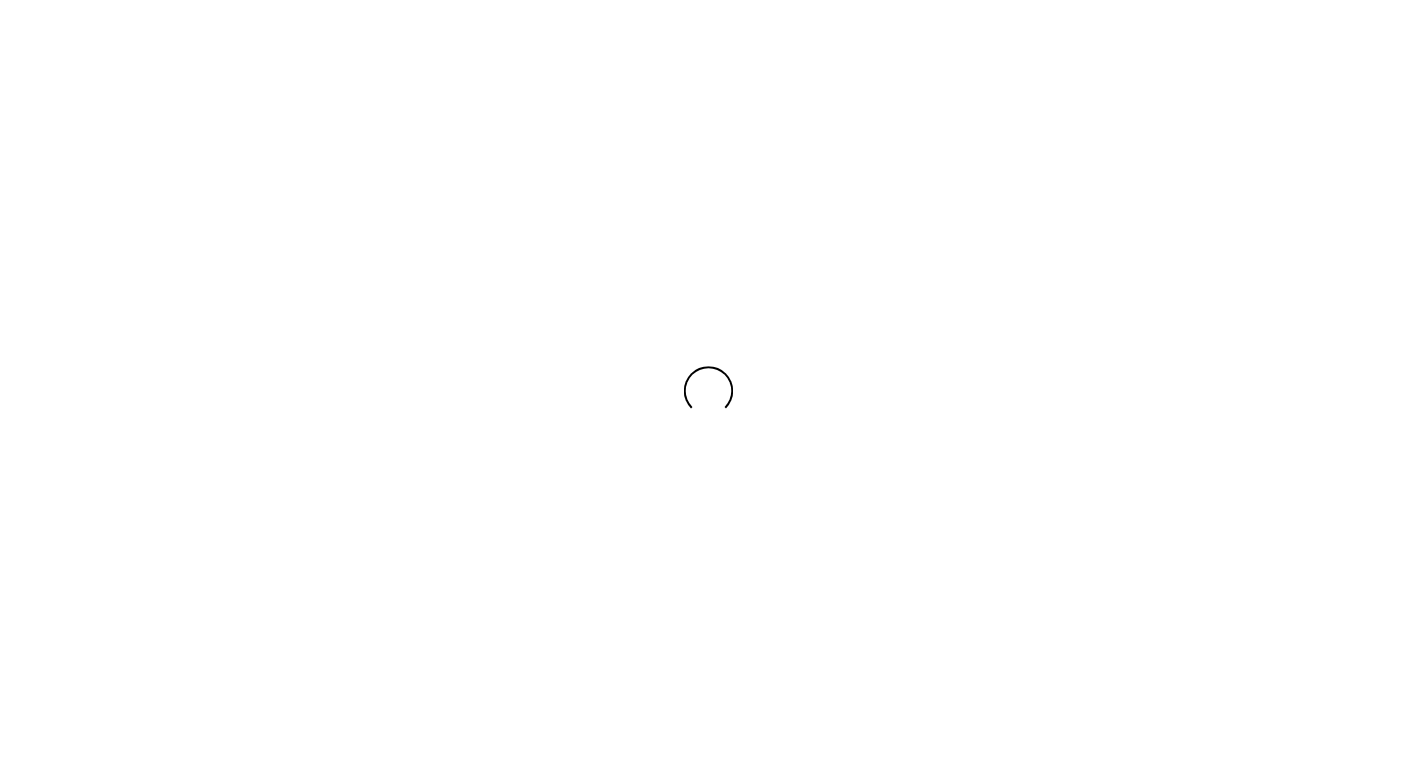 scroll, scrollTop: 0, scrollLeft: 0, axis: both 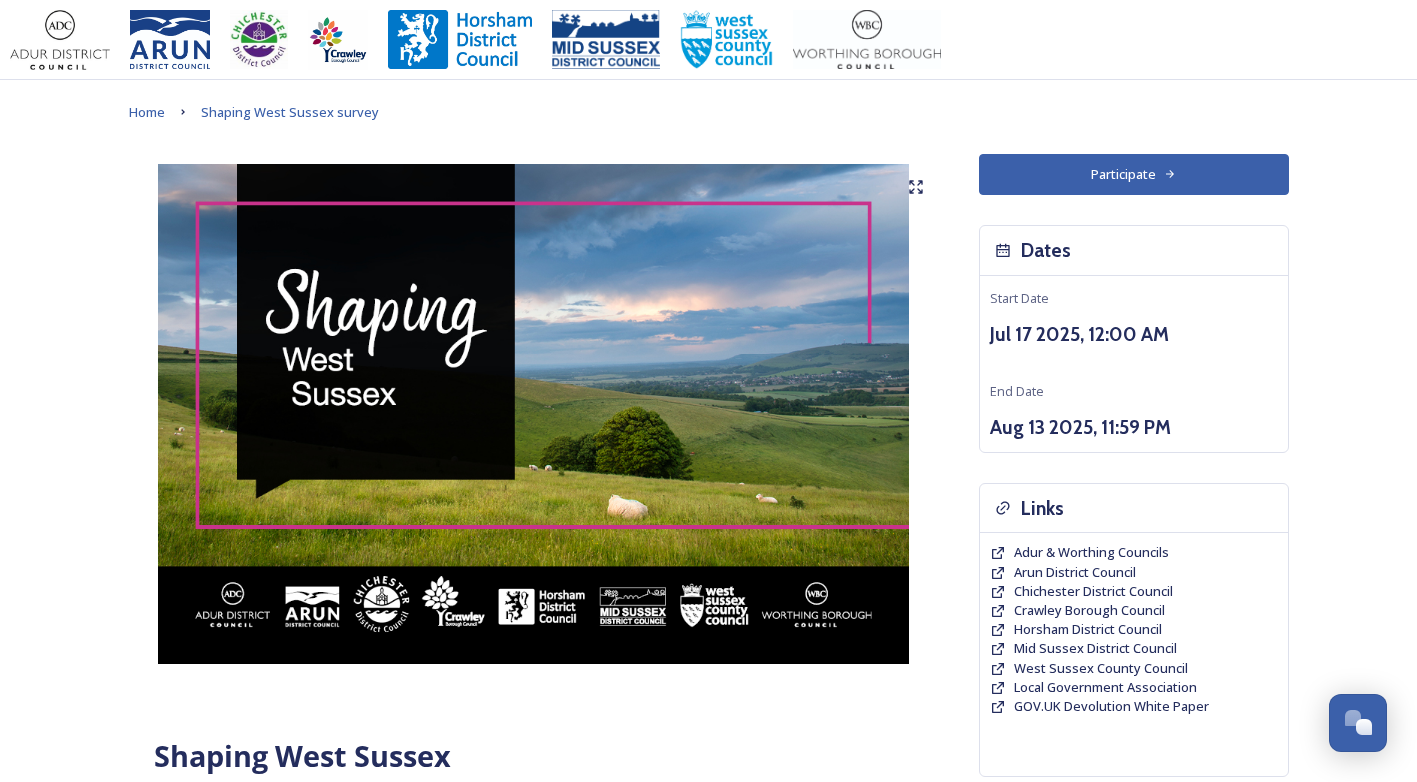 click on "Participate" at bounding box center (1134, 174) 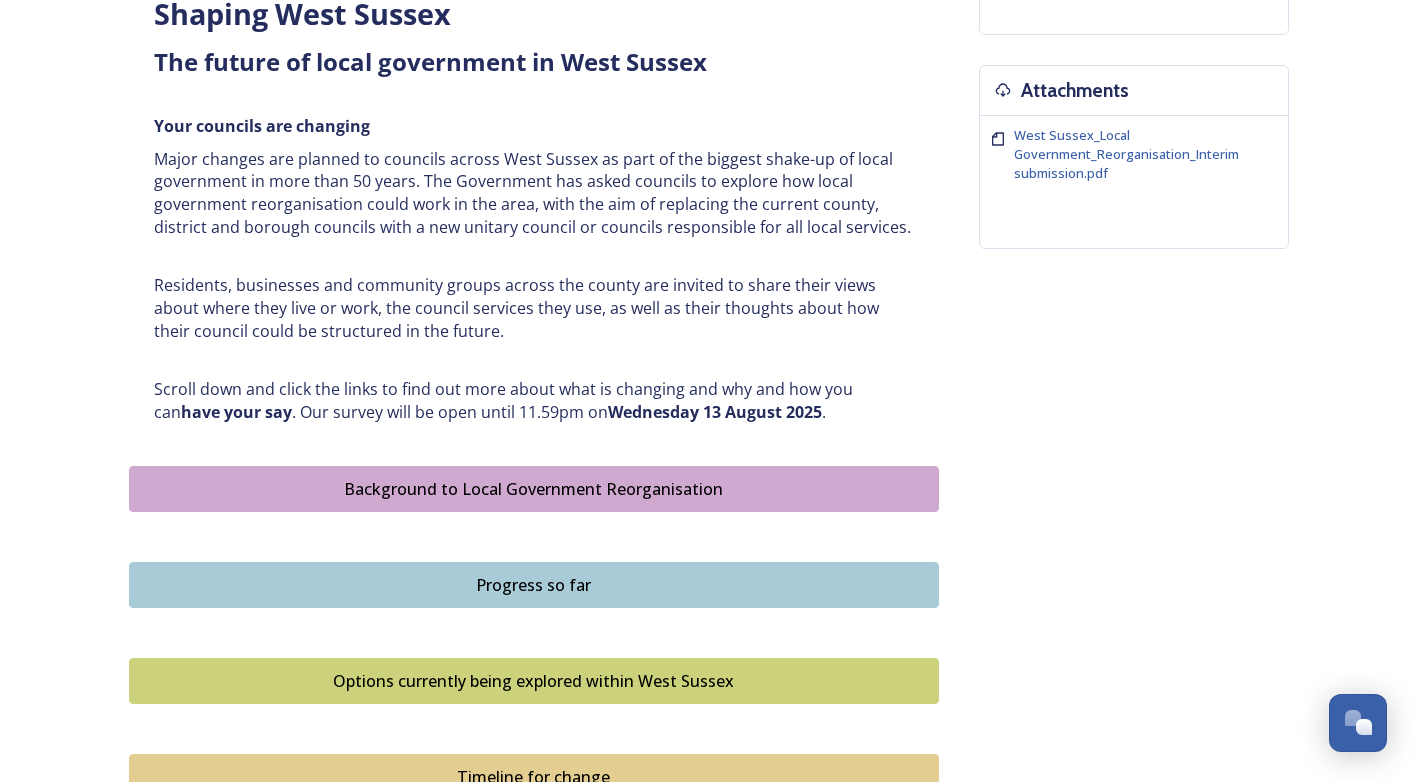 scroll, scrollTop: 800, scrollLeft: 0, axis: vertical 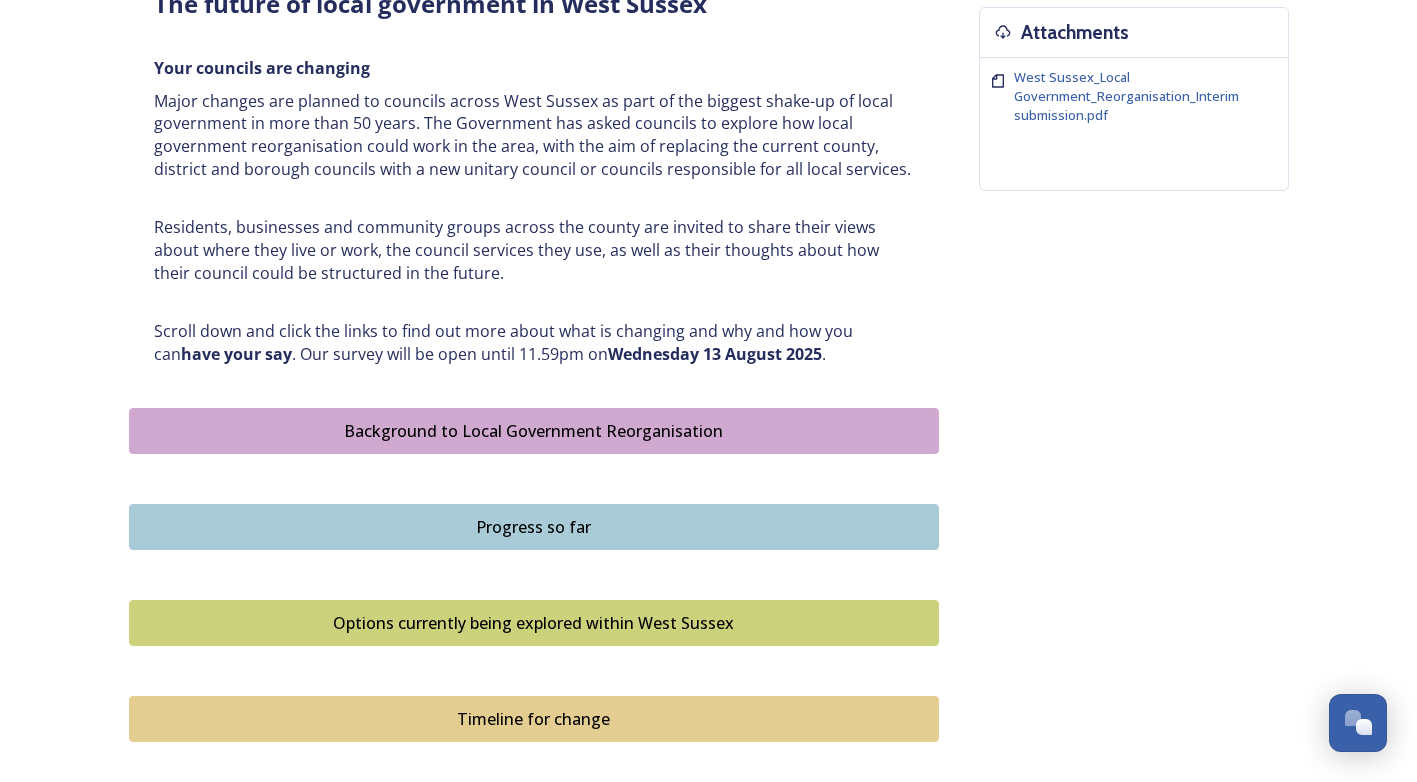 click on "Background to Local Government Reorganisation" at bounding box center [534, 431] 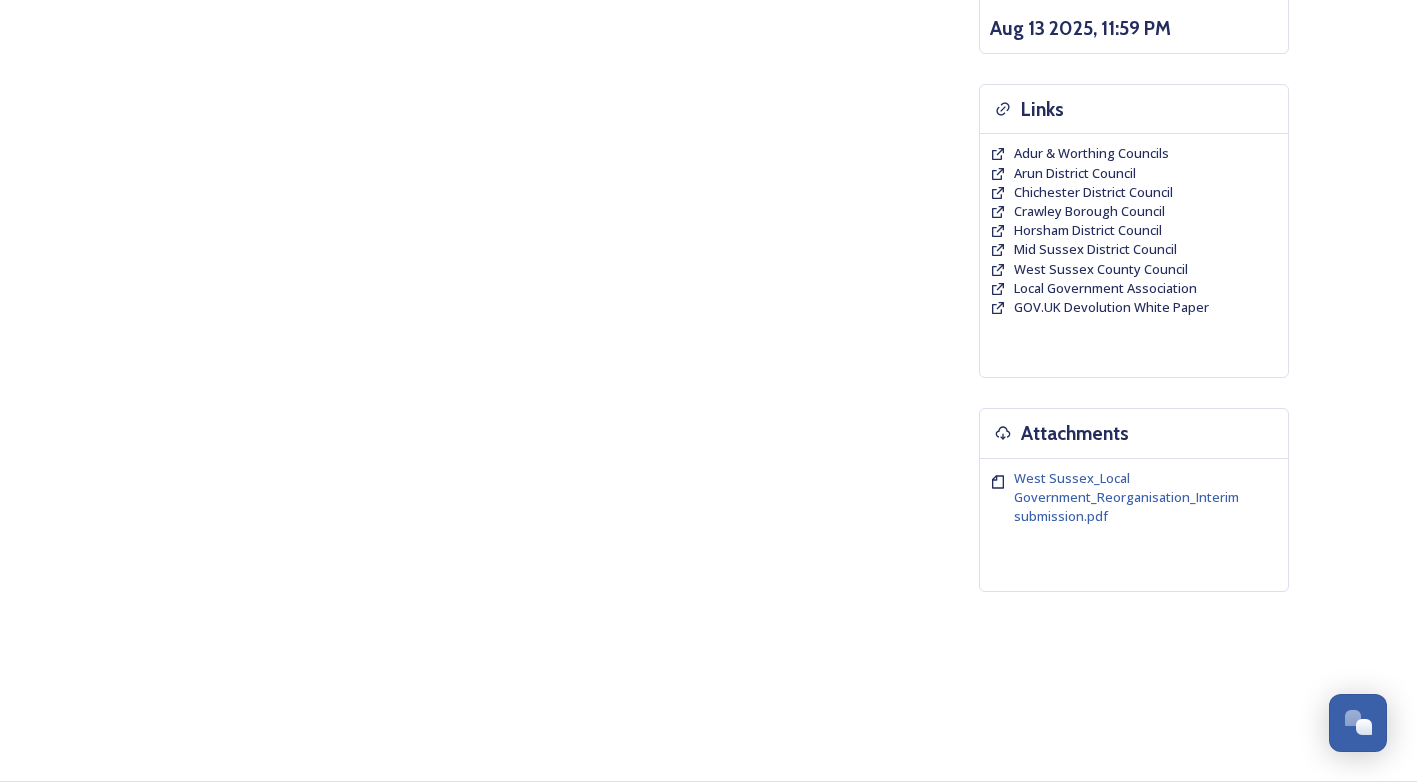 scroll, scrollTop: 0, scrollLeft: 0, axis: both 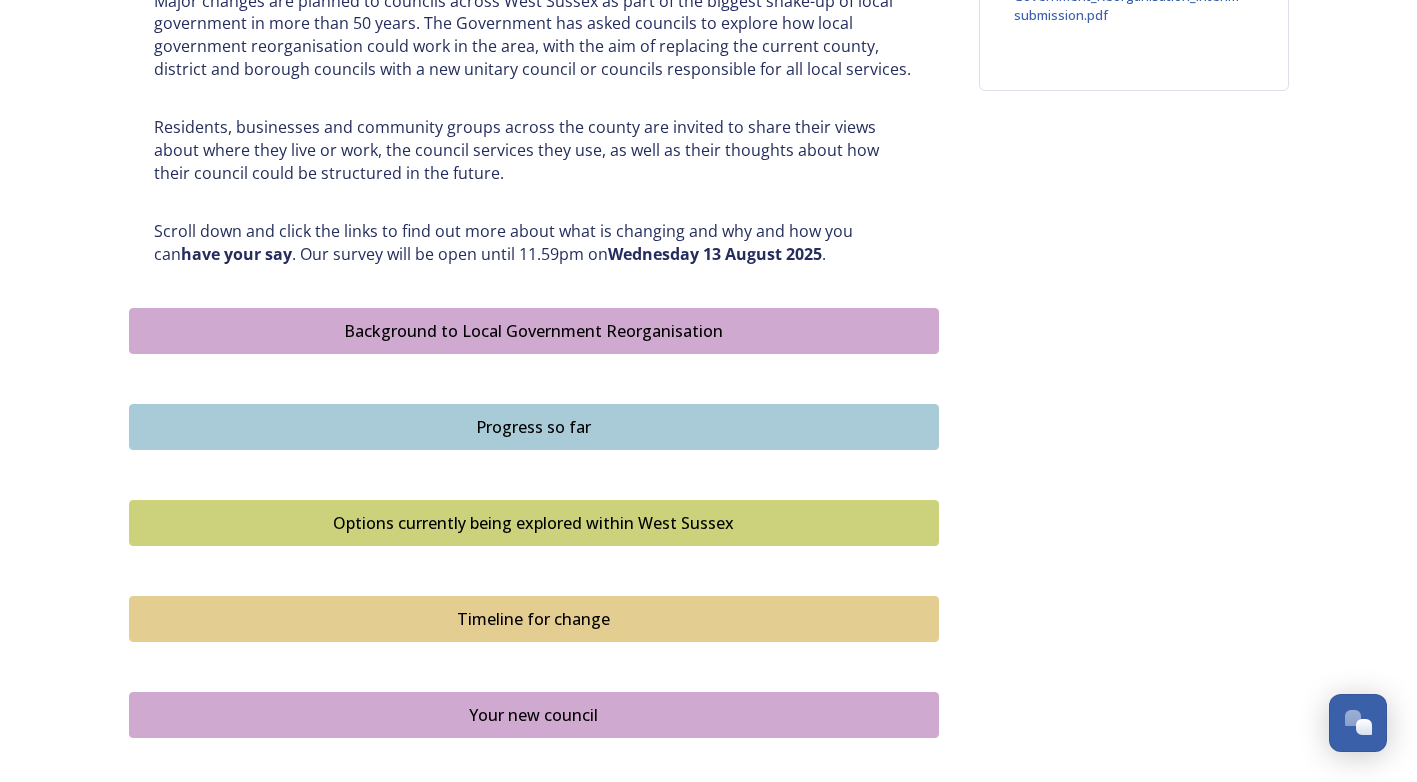 click on "Options currently being explored within West Sussex" at bounding box center (534, 523) 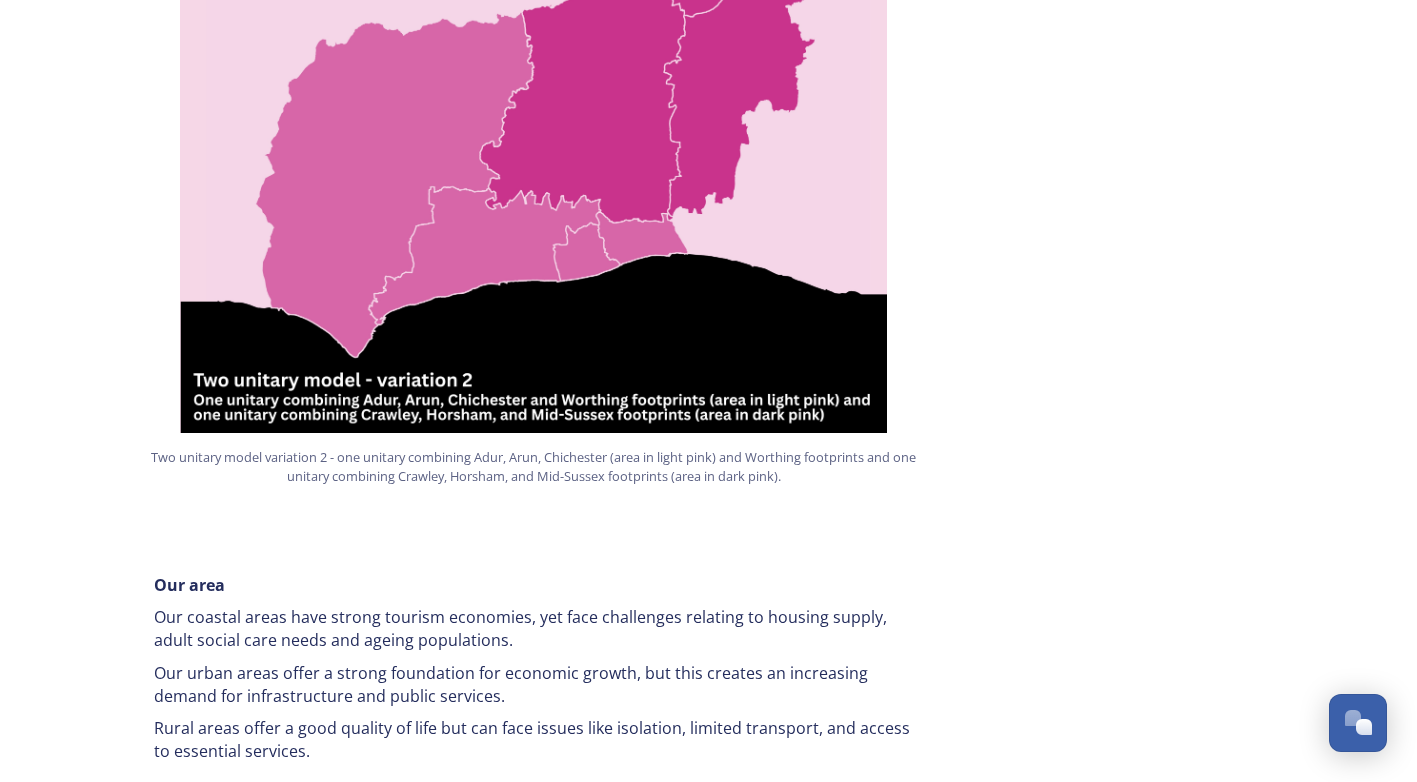 scroll, scrollTop: 2700, scrollLeft: 0, axis: vertical 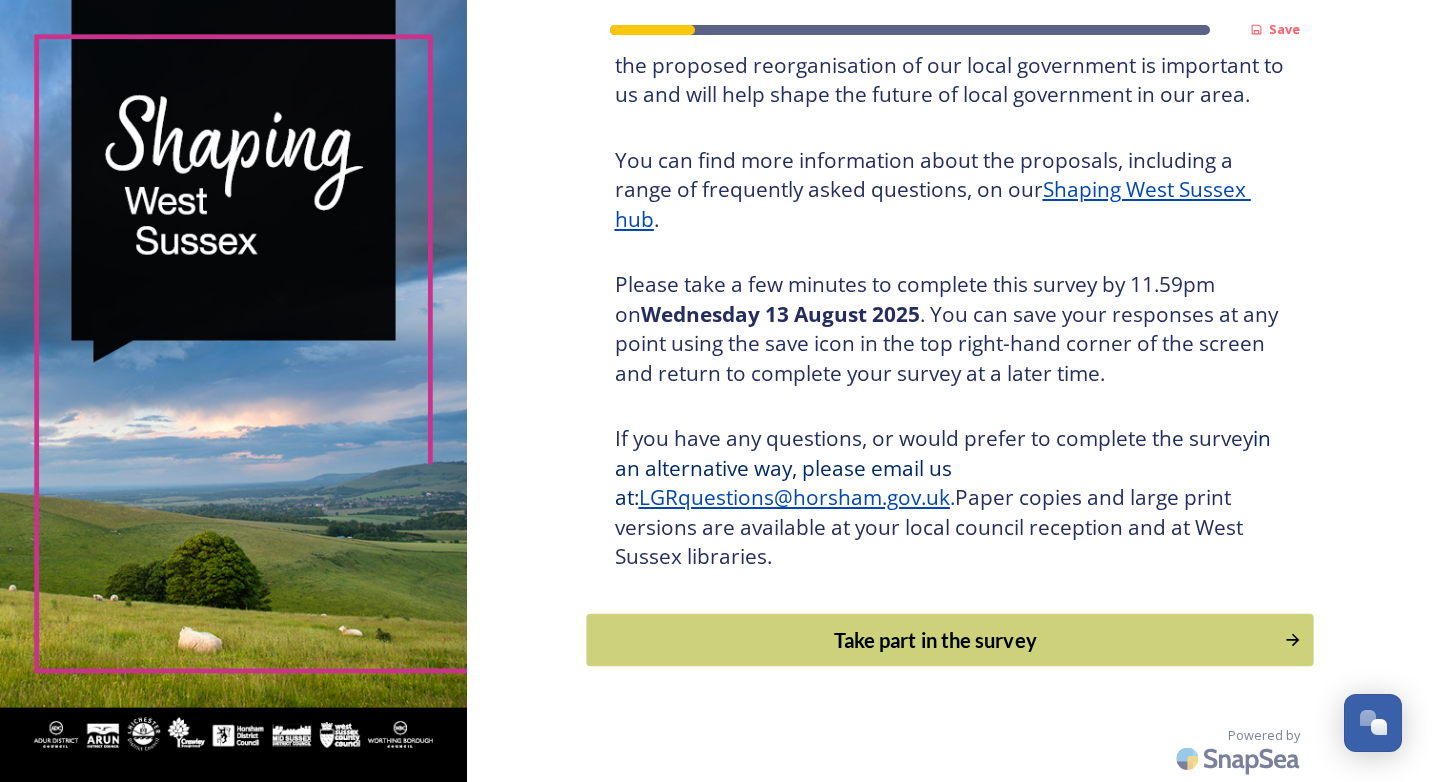 click on "Take part in the survey" at bounding box center [935, 640] 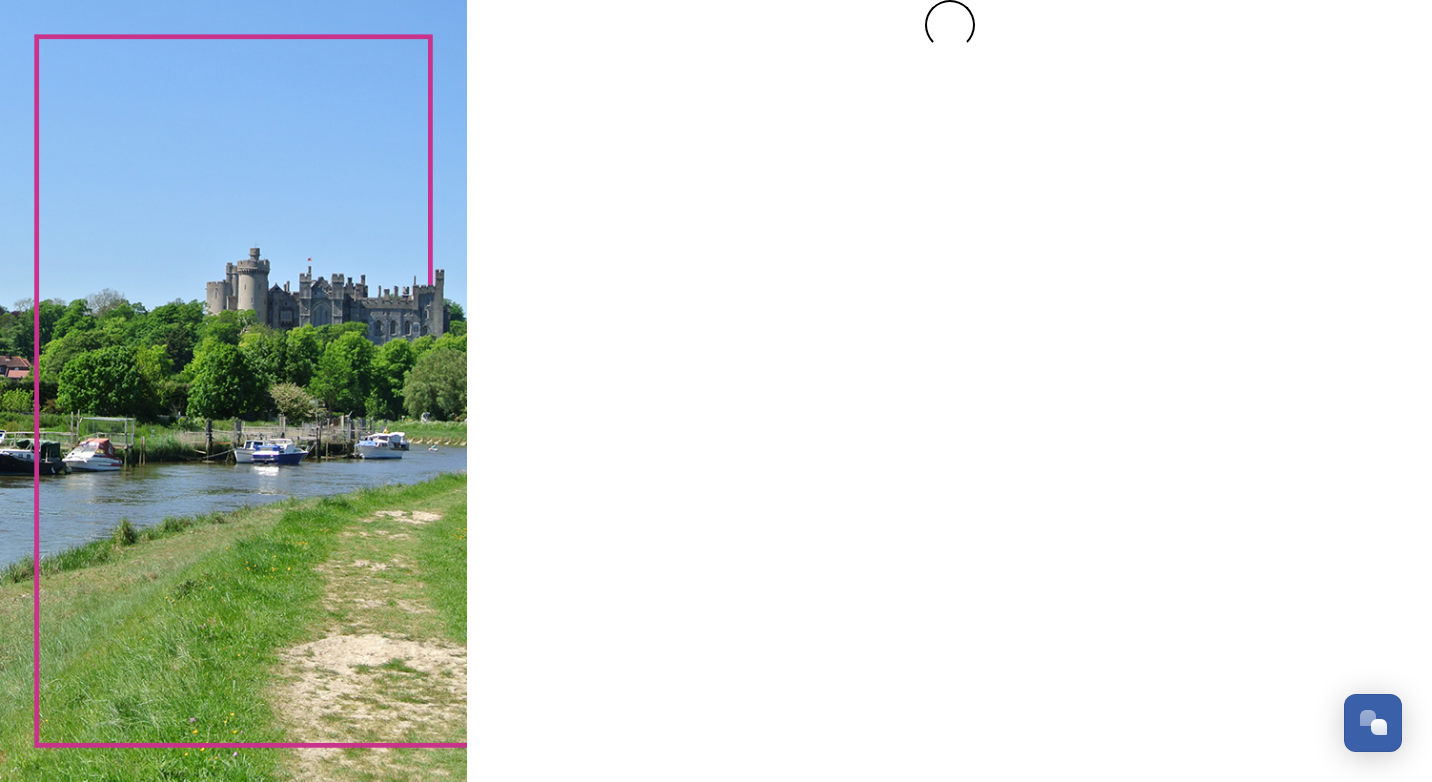 scroll, scrollTop: 0, scrollLeft: 0, axis: both 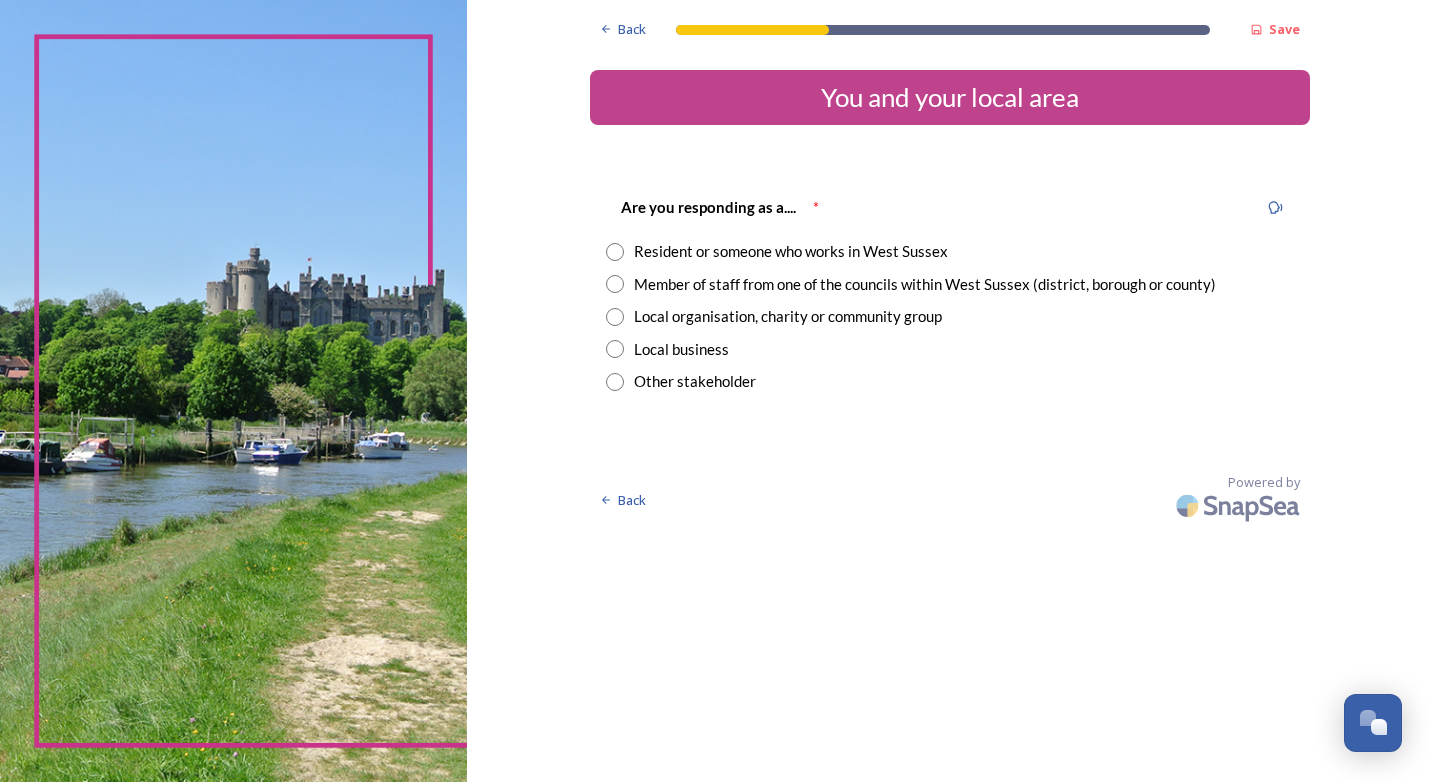 click at bounding box center [615, 284] 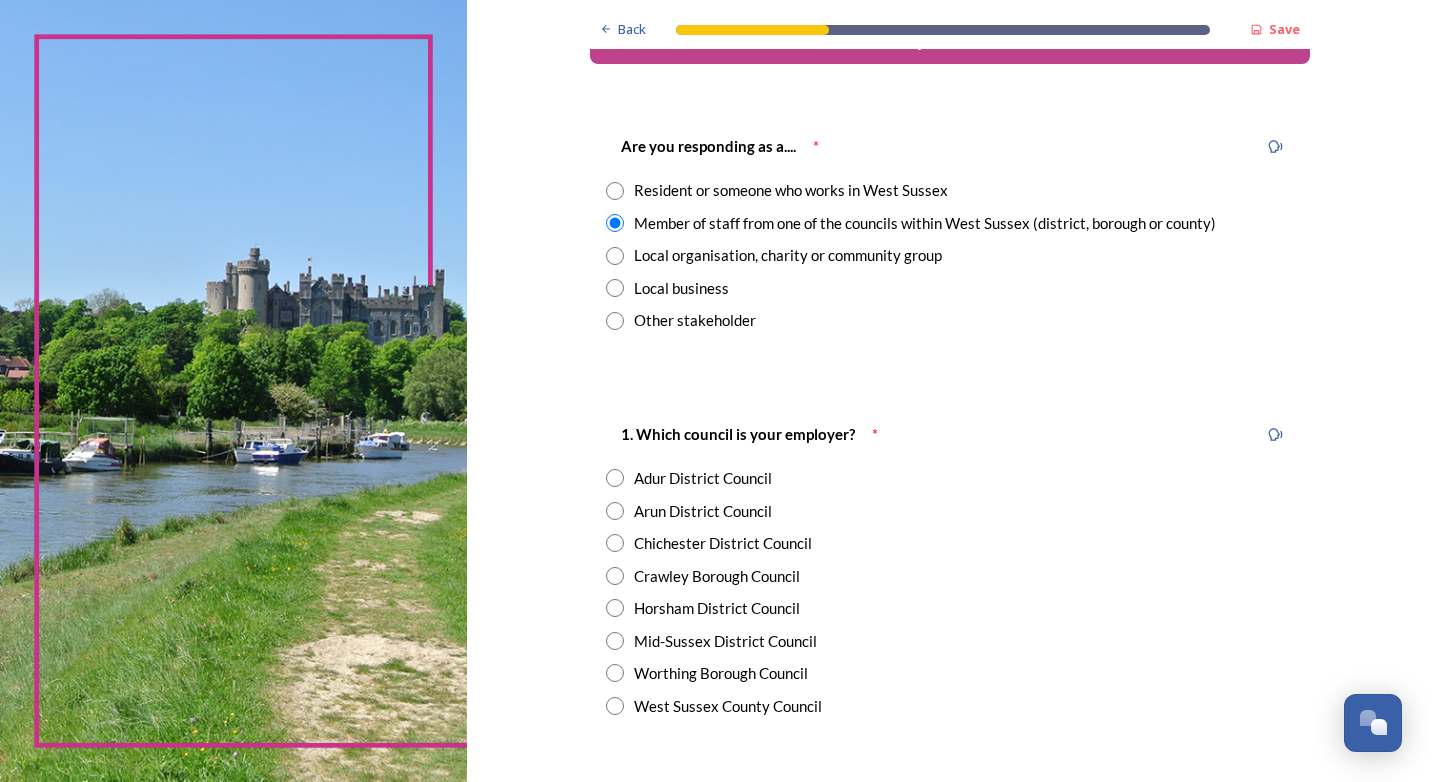 scroll, scrollTop: 300, scrollLeft: 0, axis: vertical 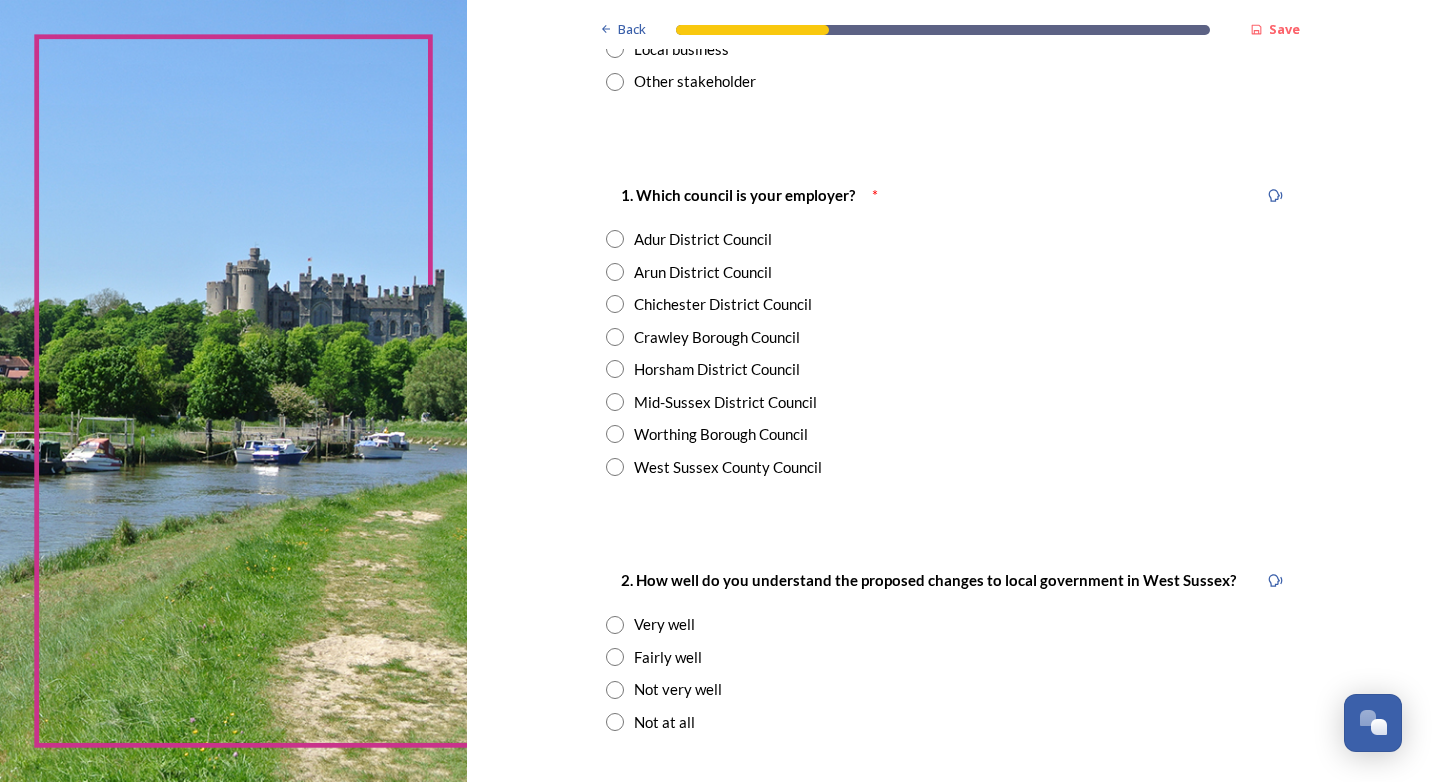 click at bounding box center (615, 467) 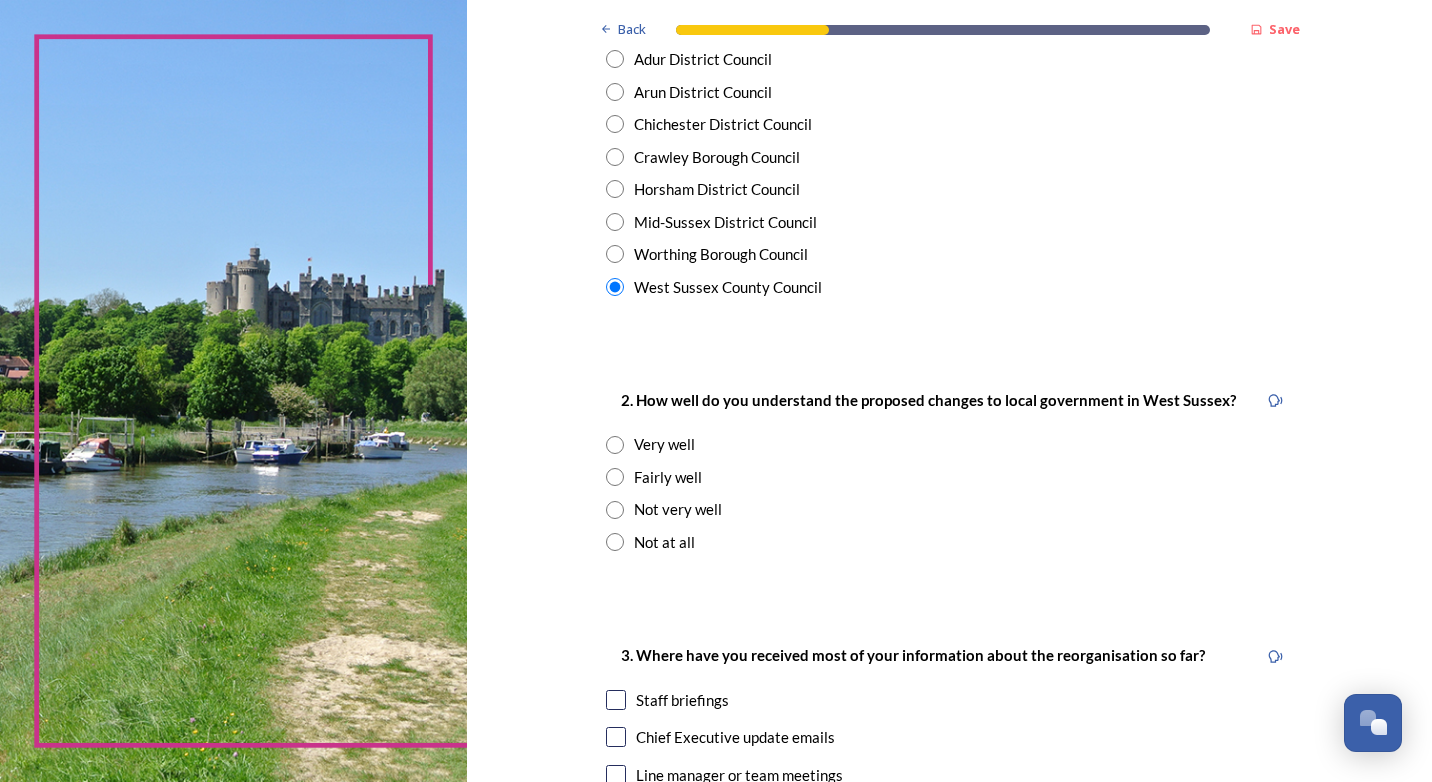 scroll, scrollTop: 700, scrollLeft: 0, axis: vertical 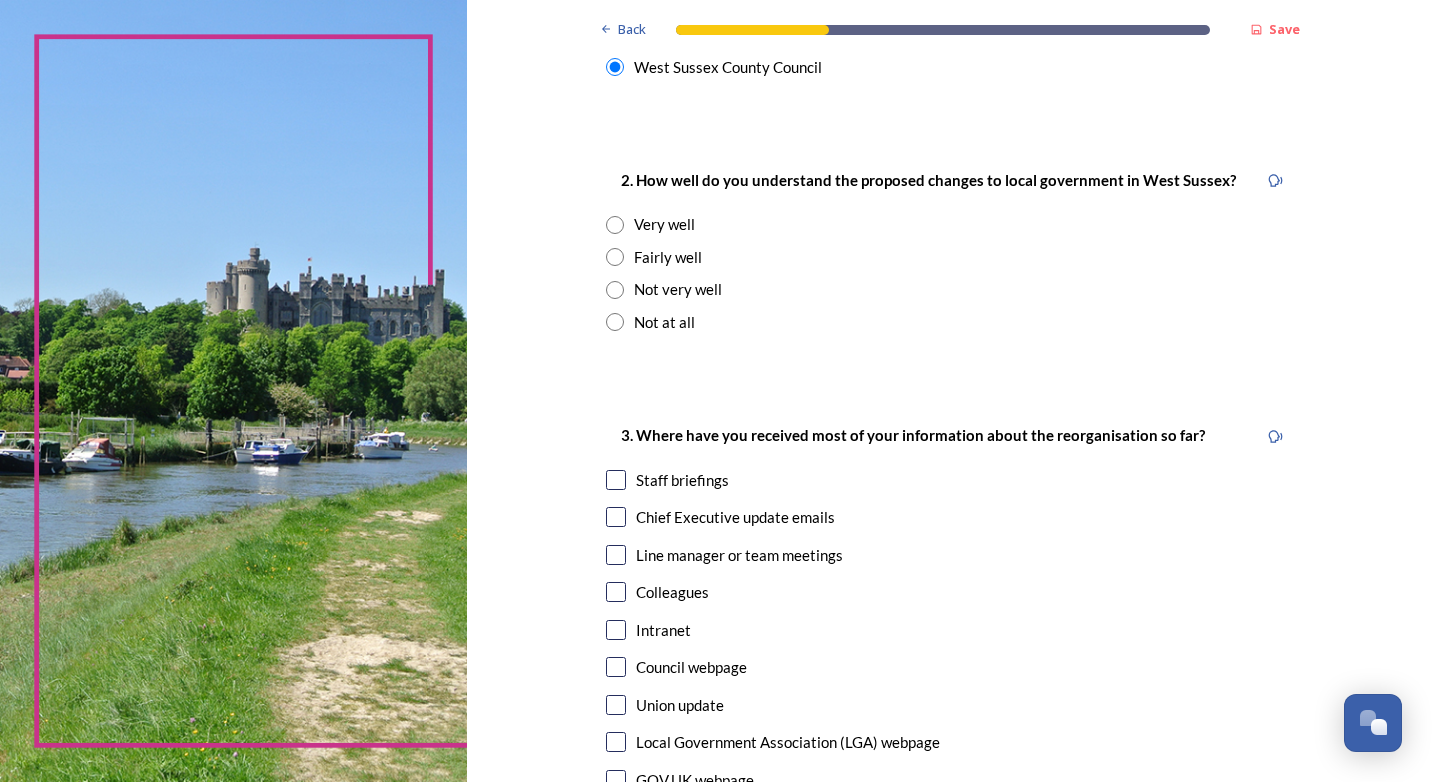 click at bounding box center (615, 290) 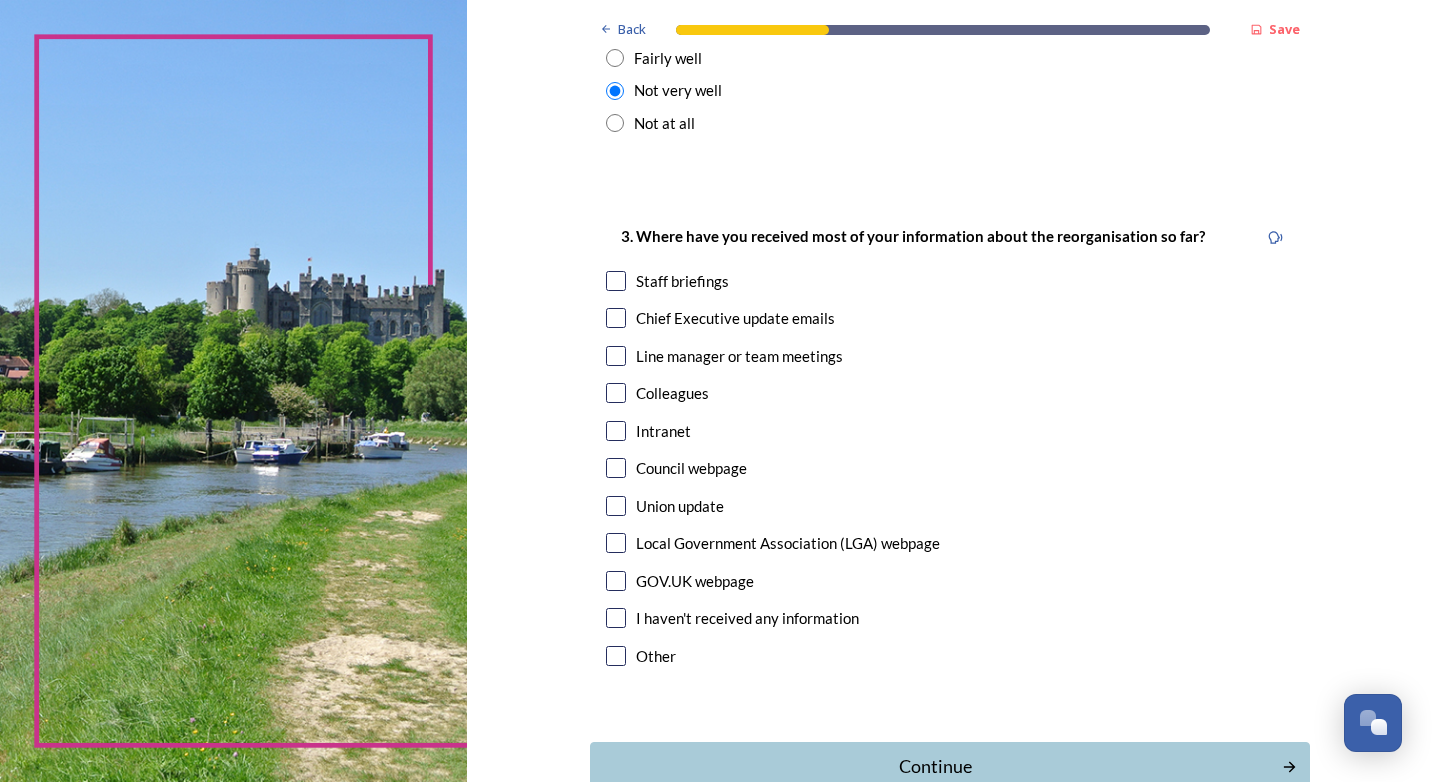 scroll, scrollTop: 900, scrollLeft: 0, axis: vertical 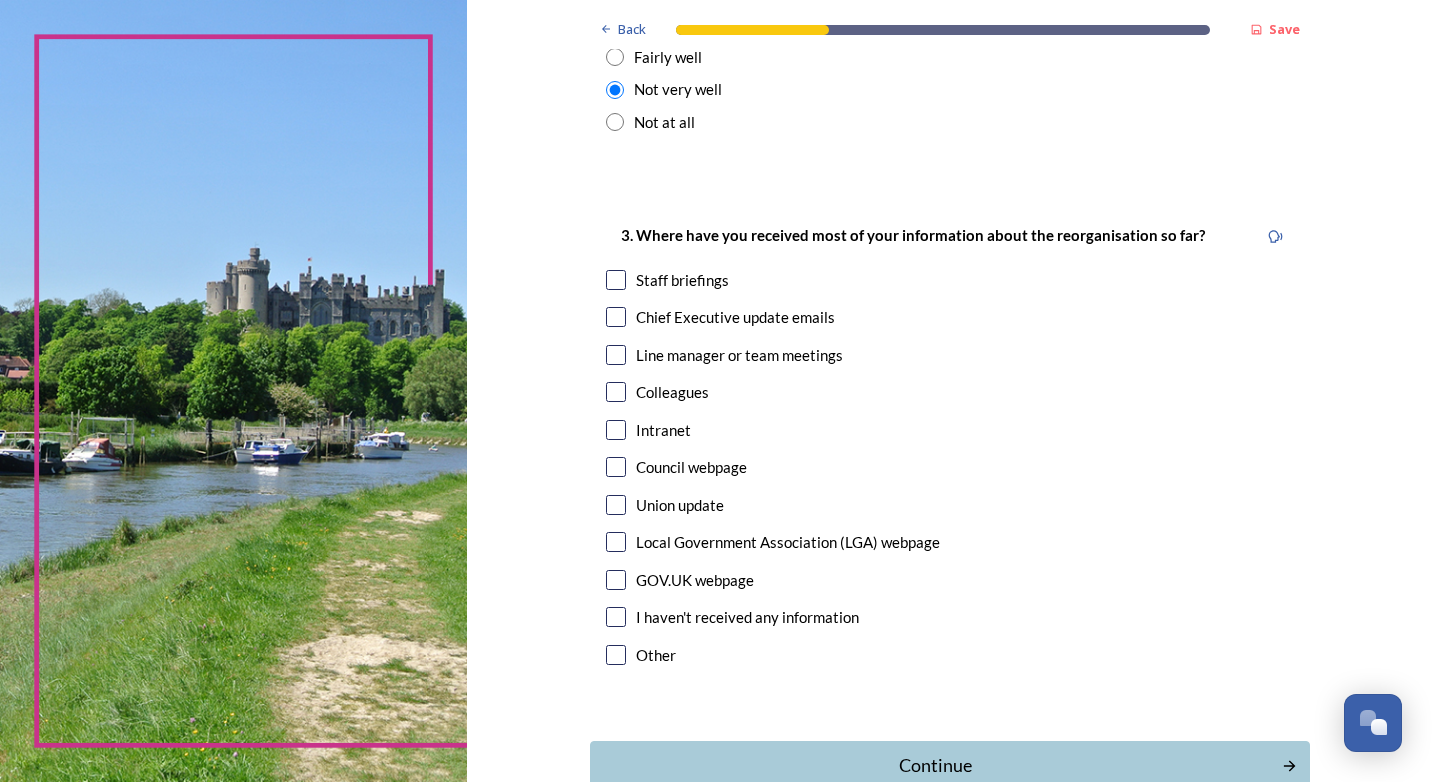 click at bounding box center [616, 317] 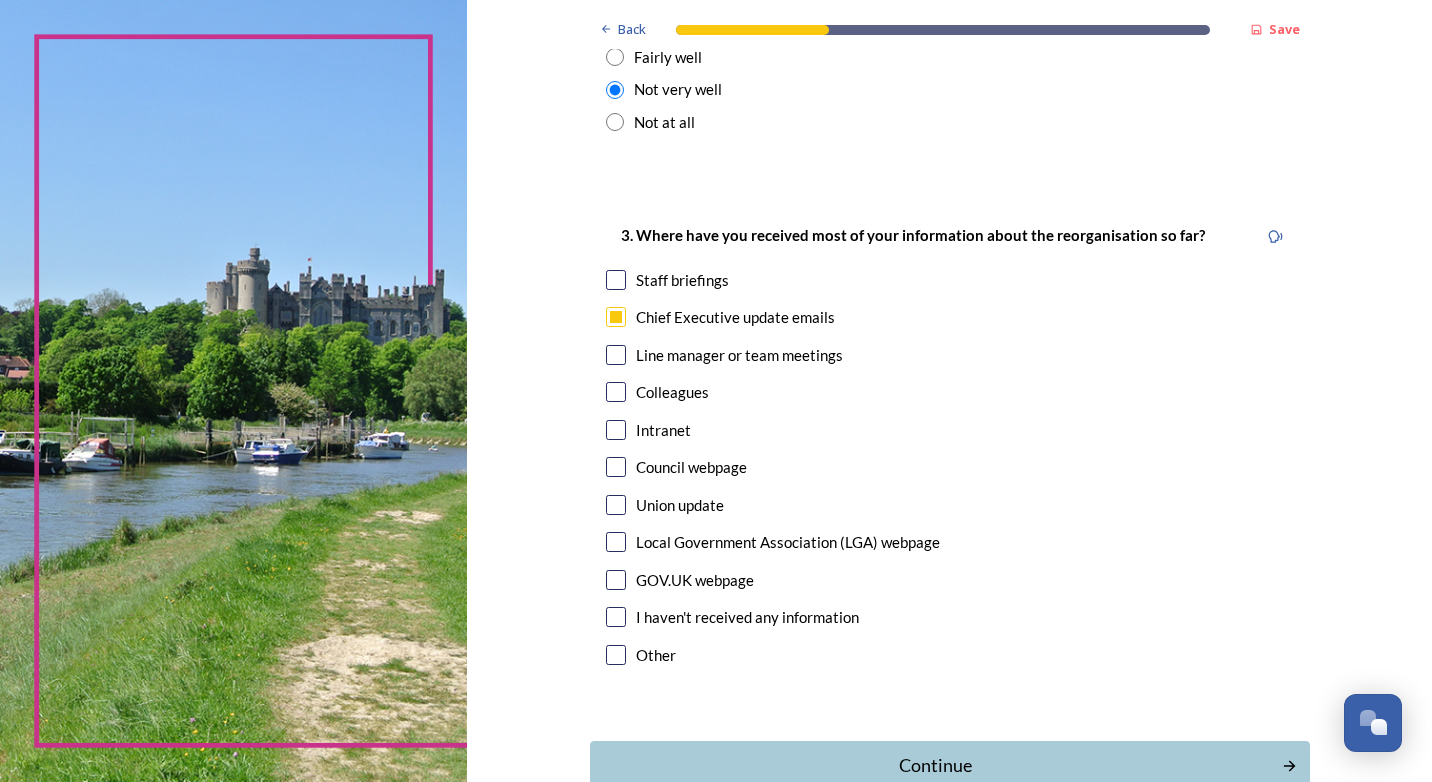 click at bounding box center [616, 355] 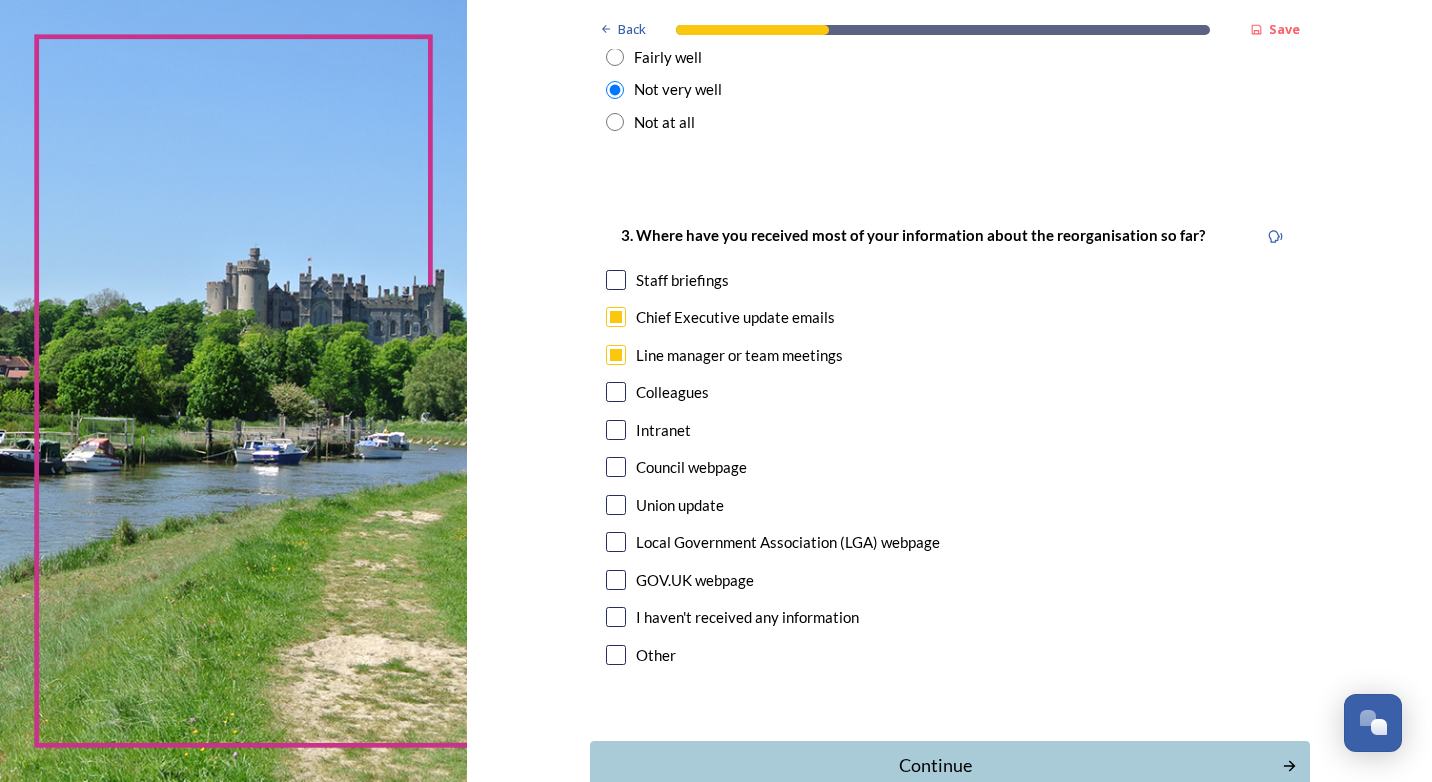 click at bounding box center [616, 355] 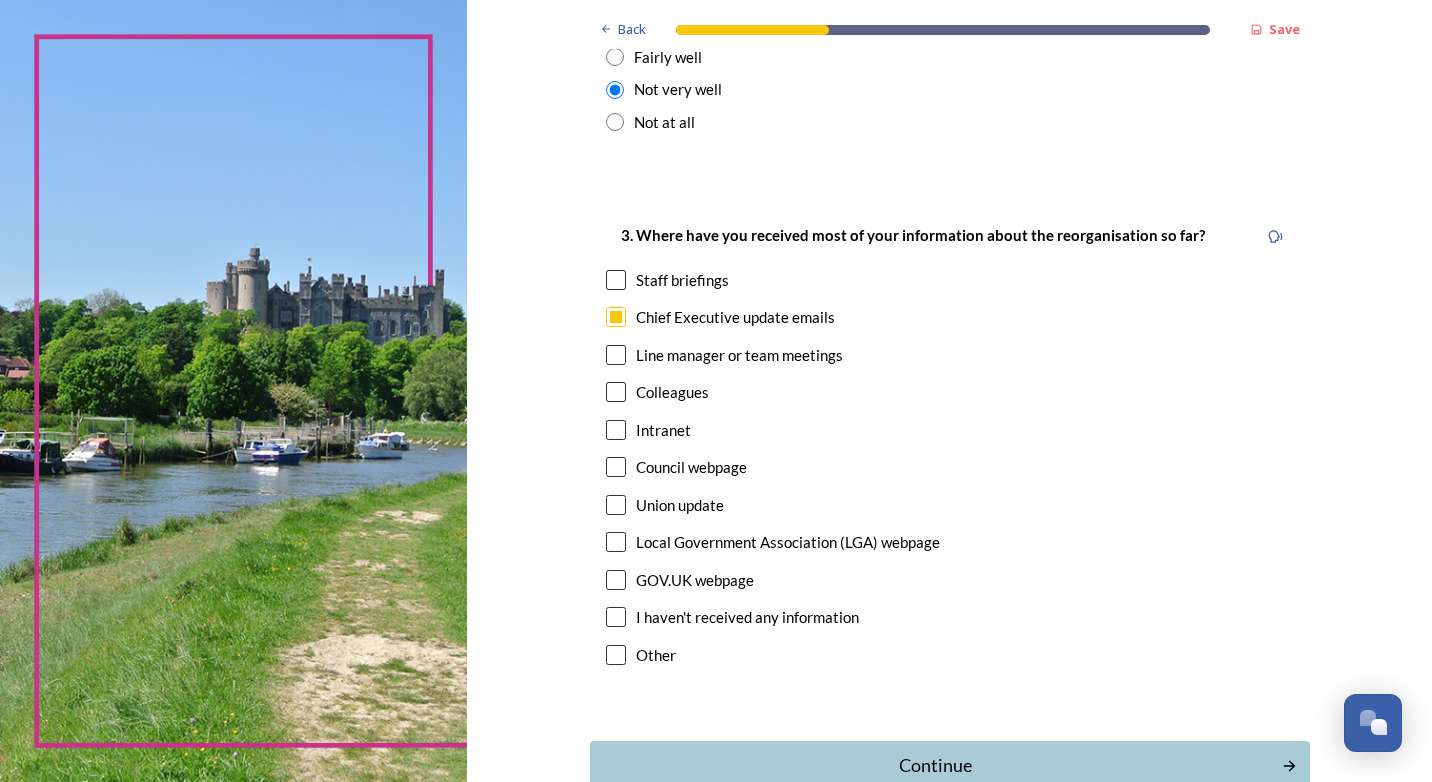 click at bounding box center (616, 430) 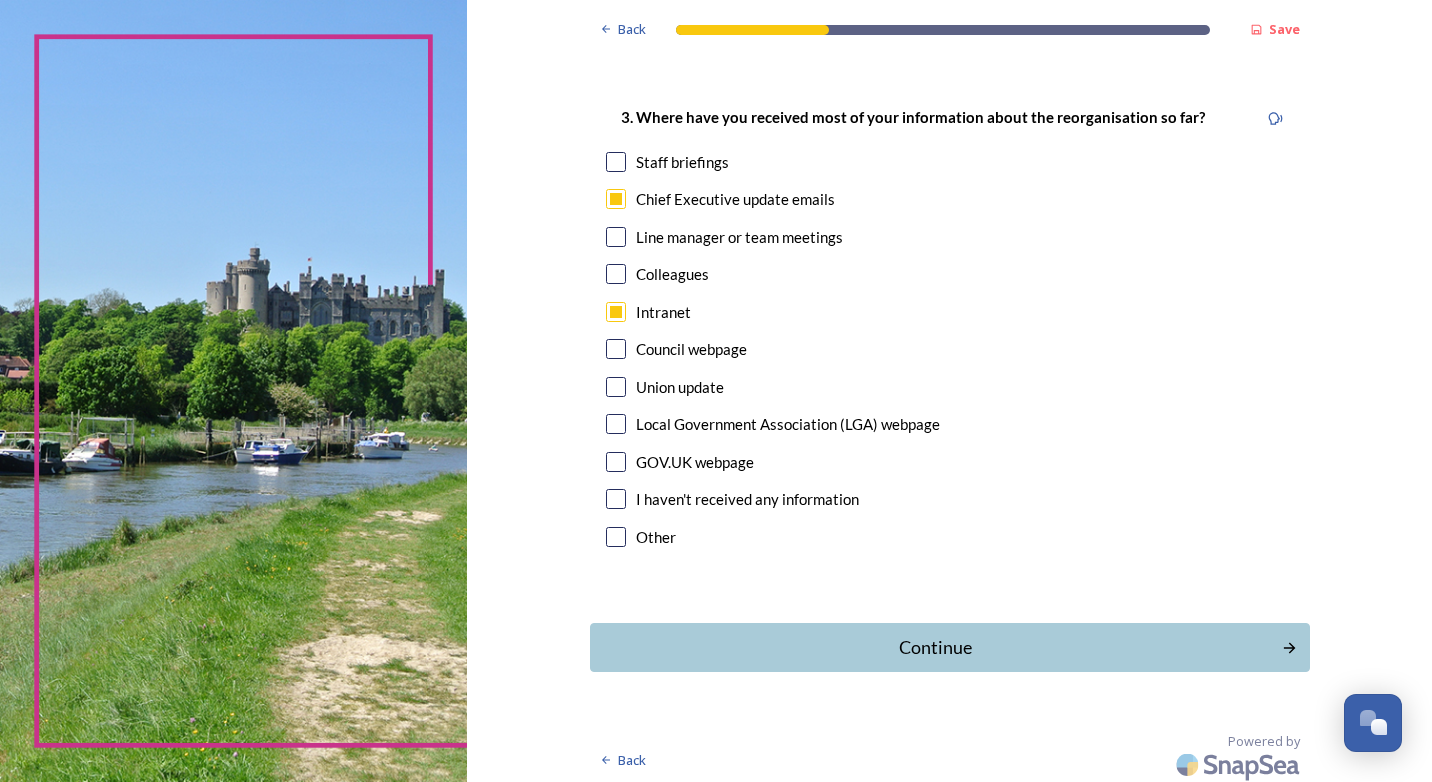 scroll, scrollTop: 1024, scrollLeft: 0, axis: vertical 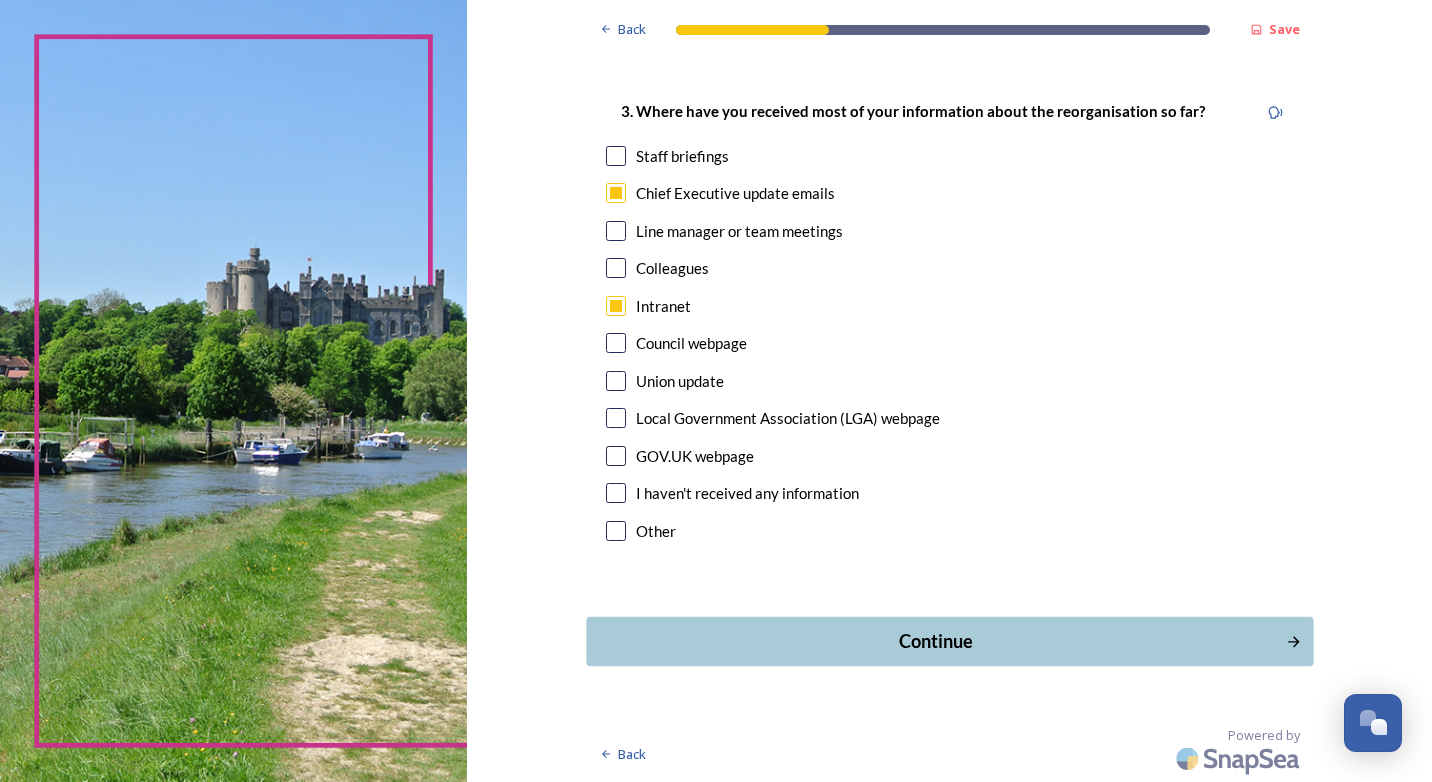 click on "Continue" at bounding box center [935, 641] 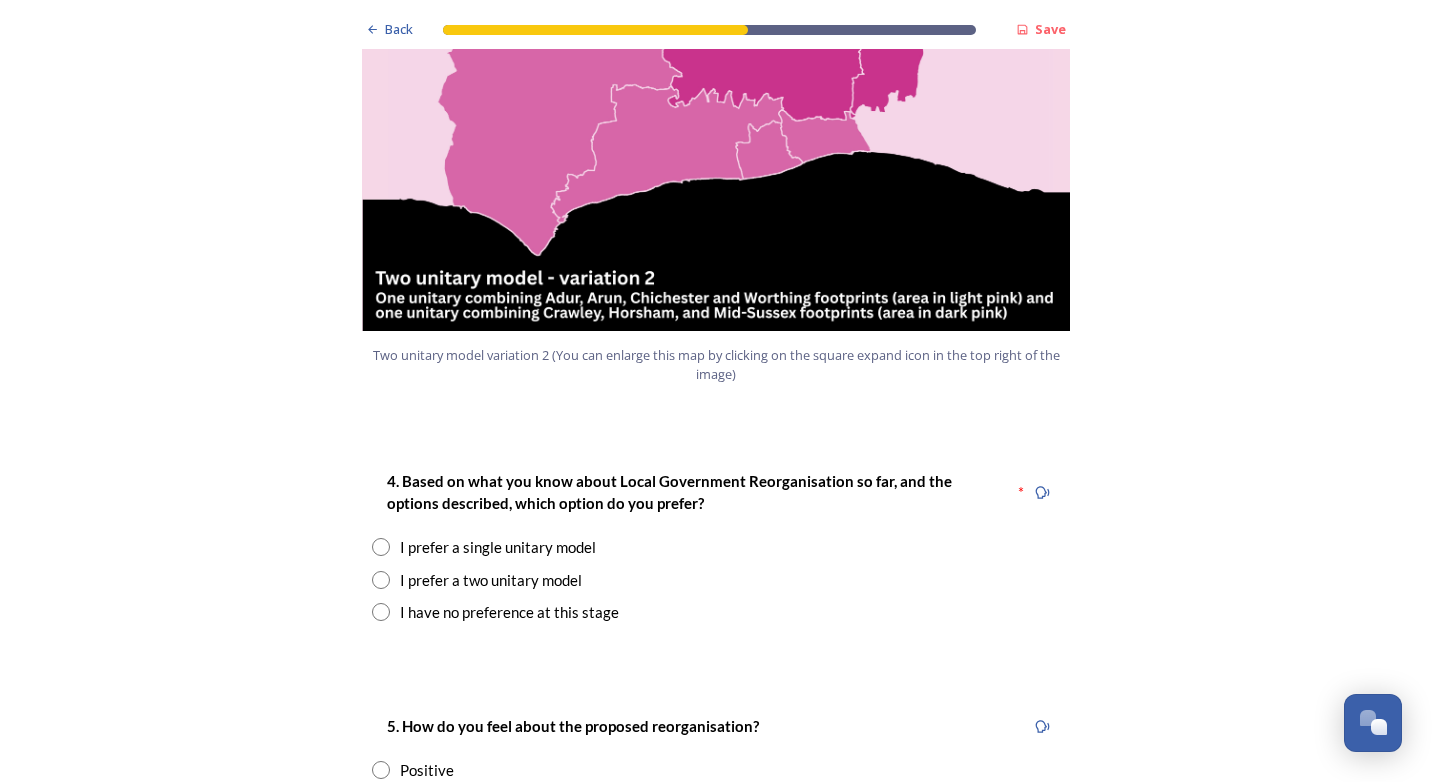 scroll, scrollTop: 2300, scrollLeft: 0, axis: vertical 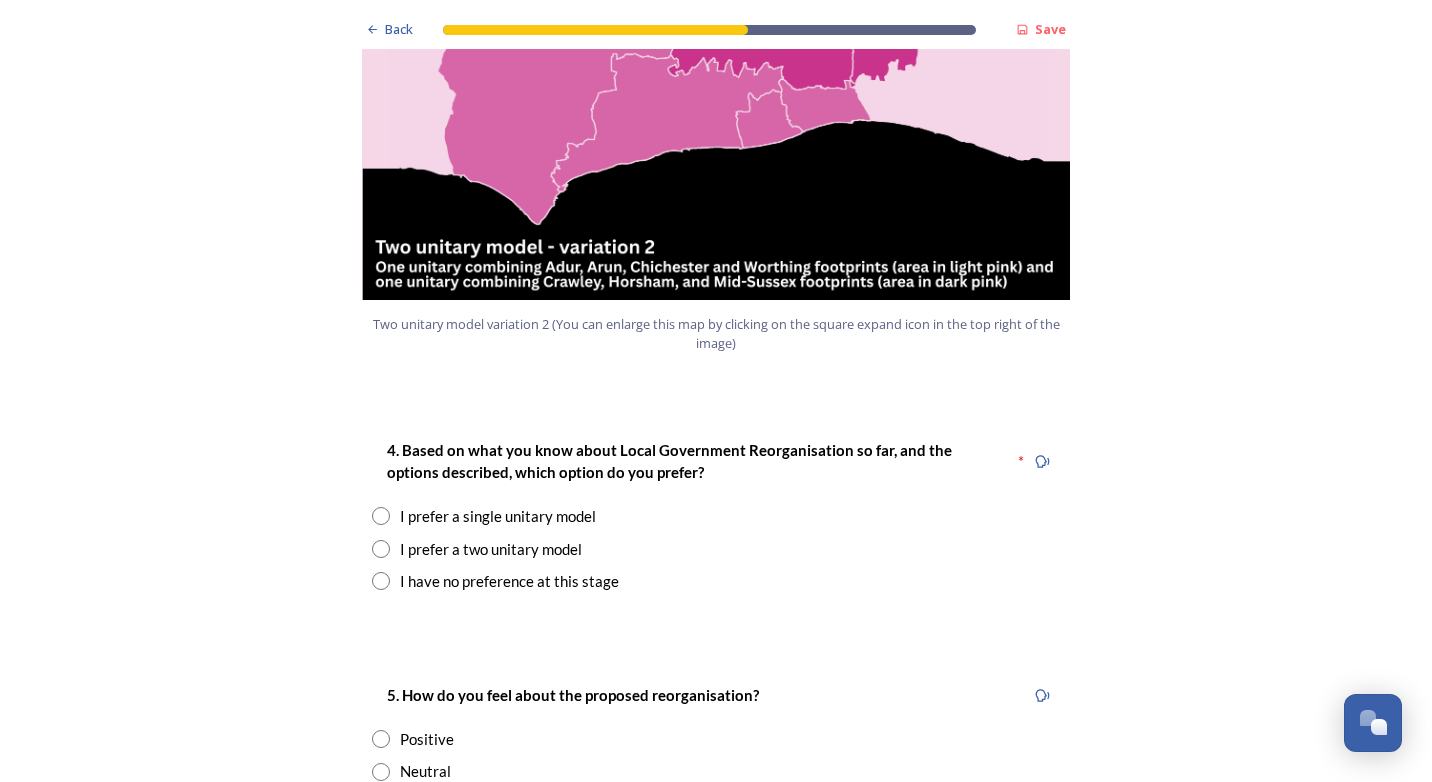 click on "I prefer a two unitary model" at bounding box center (491, 549) 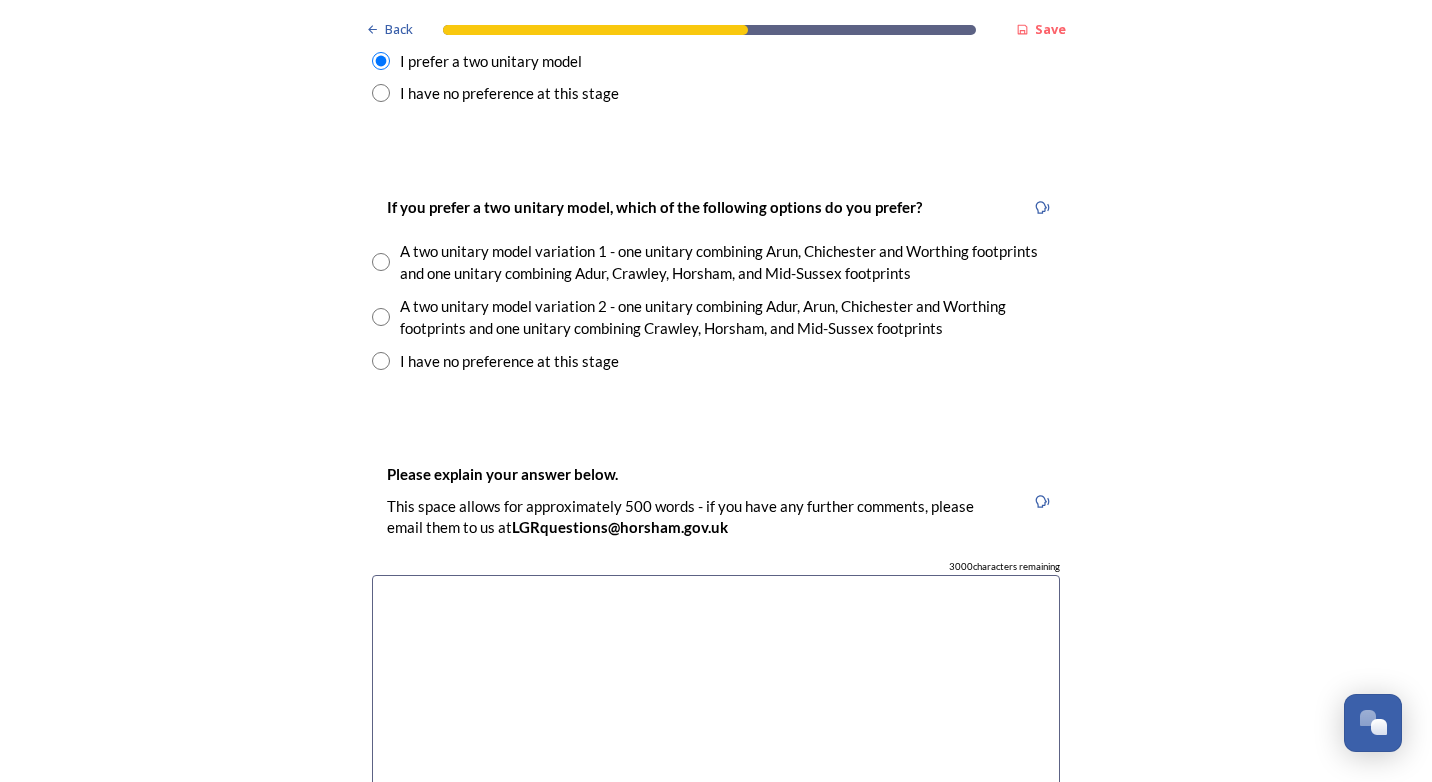scroll, scrollTop: 2800, scrollLeft: 0, axis: vertical 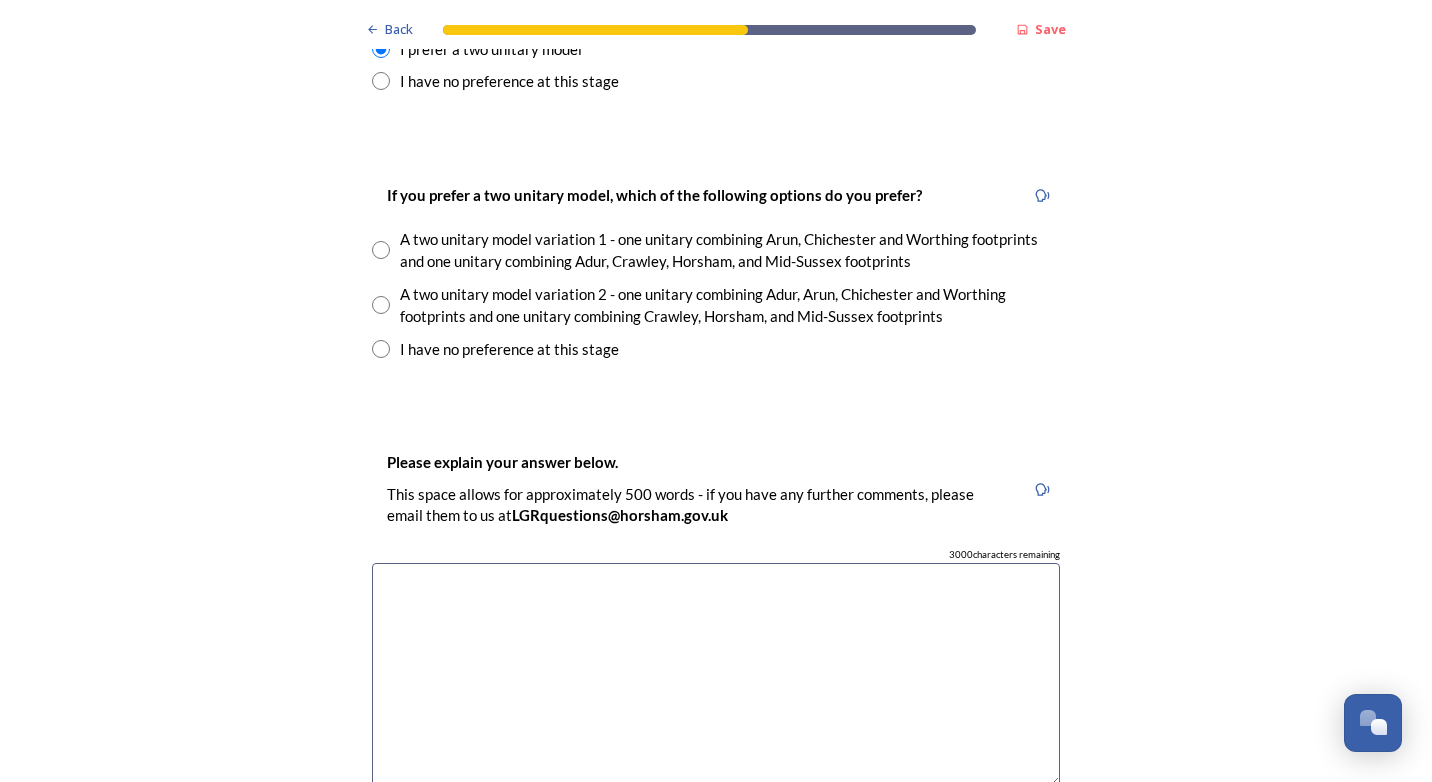 click on "A two unitary model variation 2 - one unitary combining Adur, Arun, Chichester and Worthing footprints and one unitary combining Crawley, Horsham, and Mid-Sussex footprints" at bounding box center (716, 305) 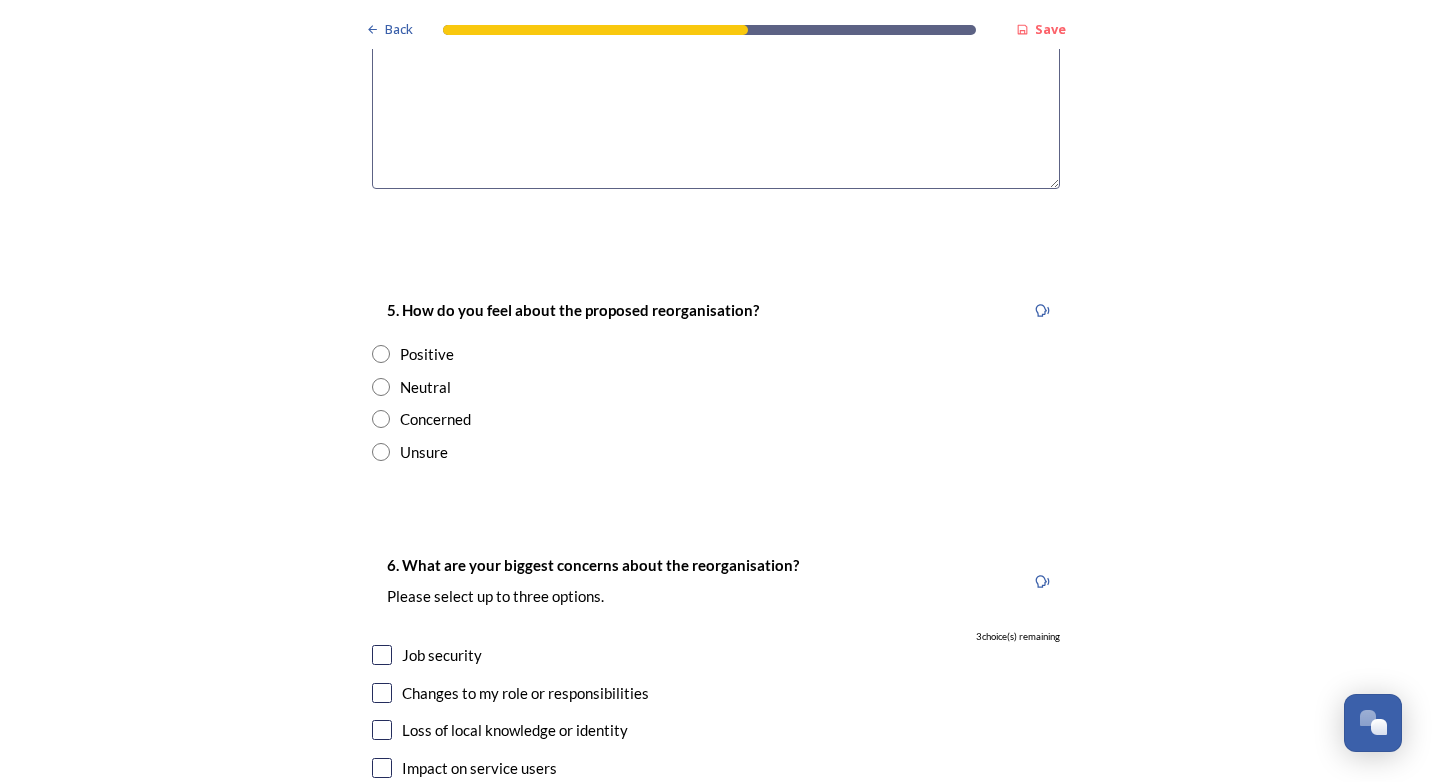 scroll, scrollTop: 3400, scrollLeft: 0, axis: vertical 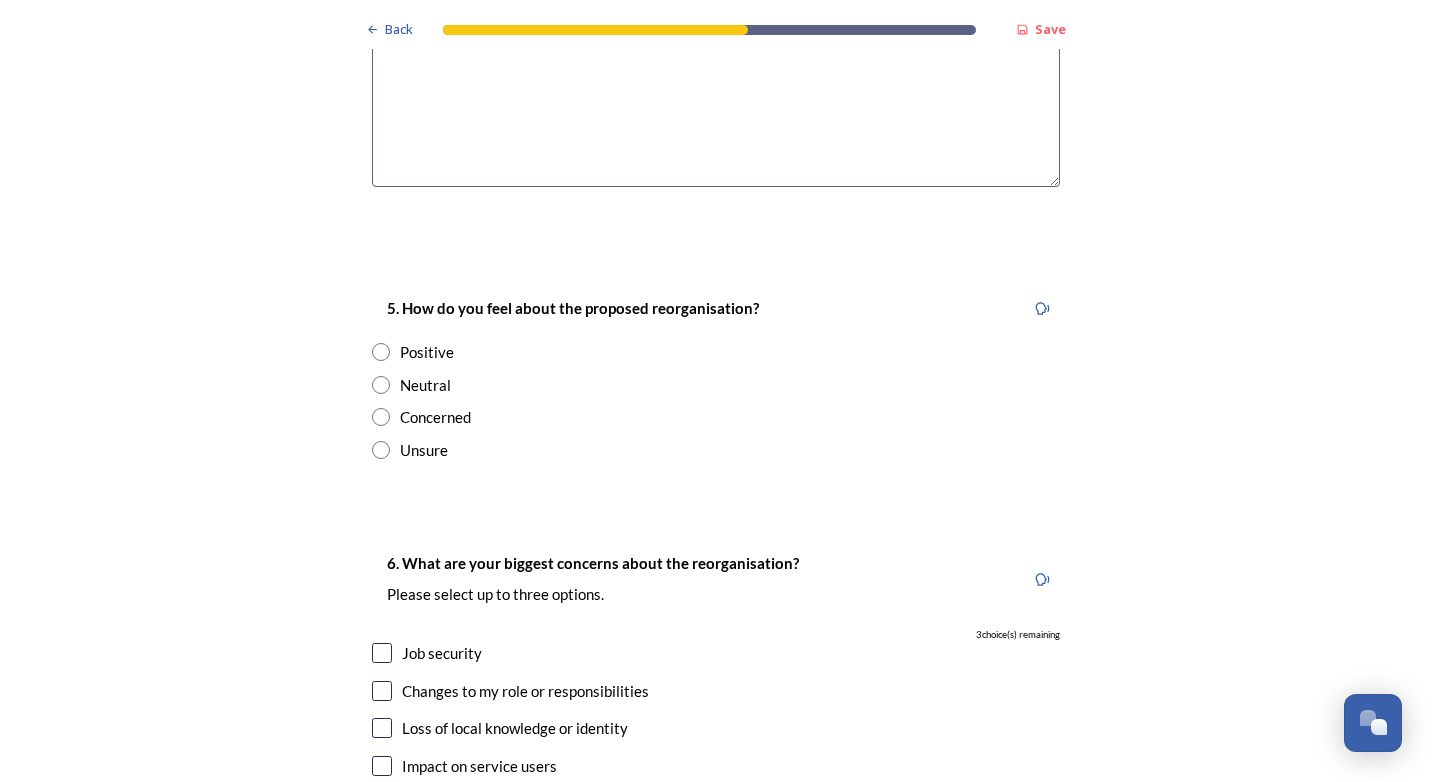 click at bounding box center [381, 385] 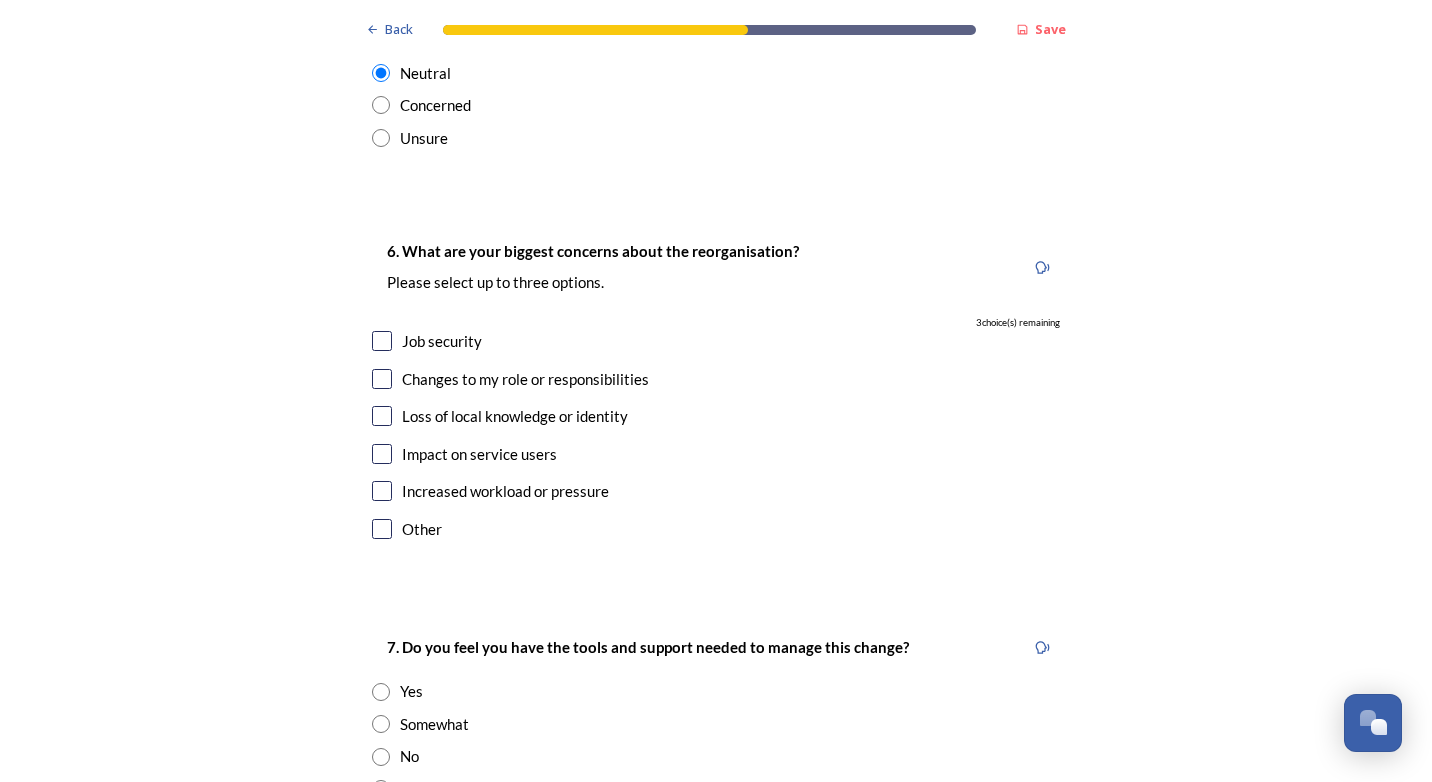scroll, scrollTop: 3800, scrollLeft: 0, axis: vertical 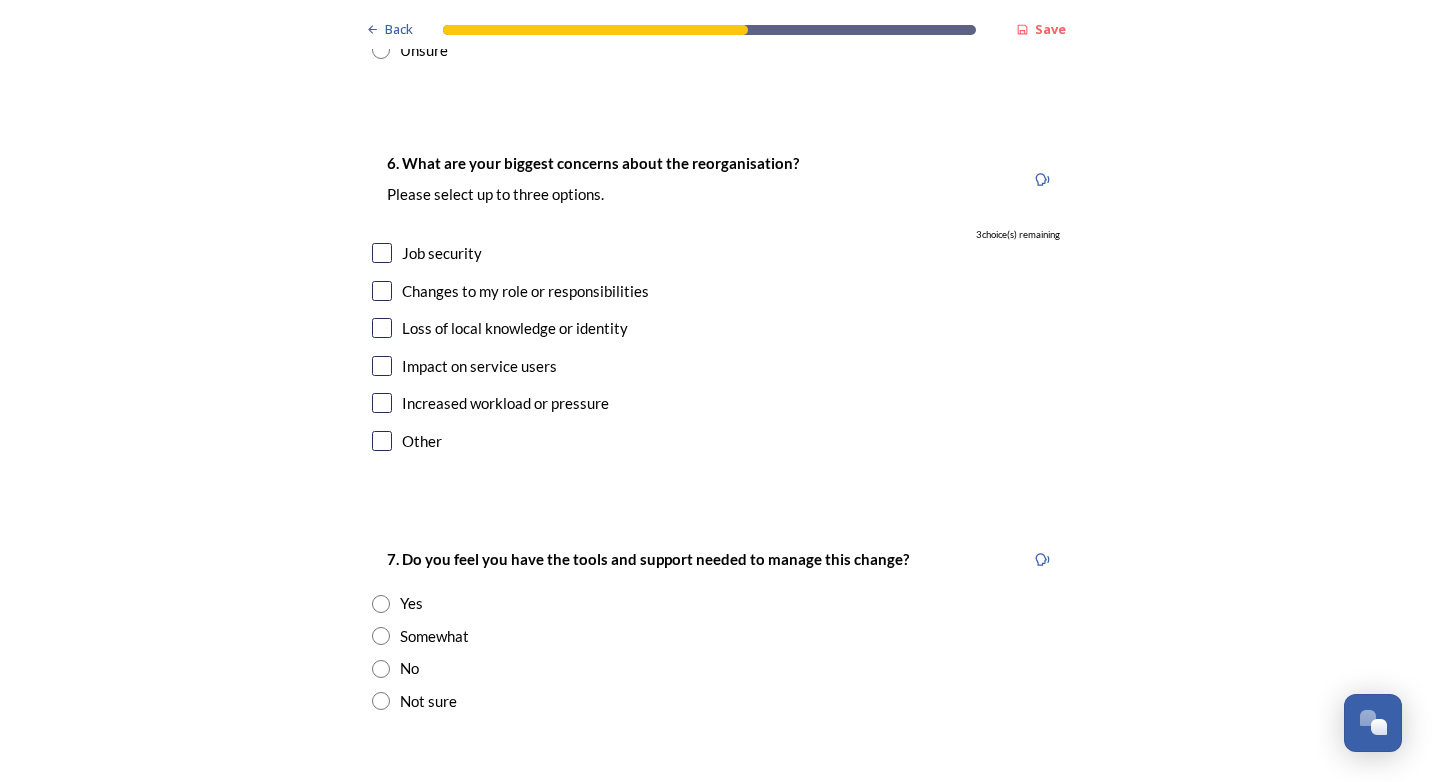 click at bounding box center (382, 253) 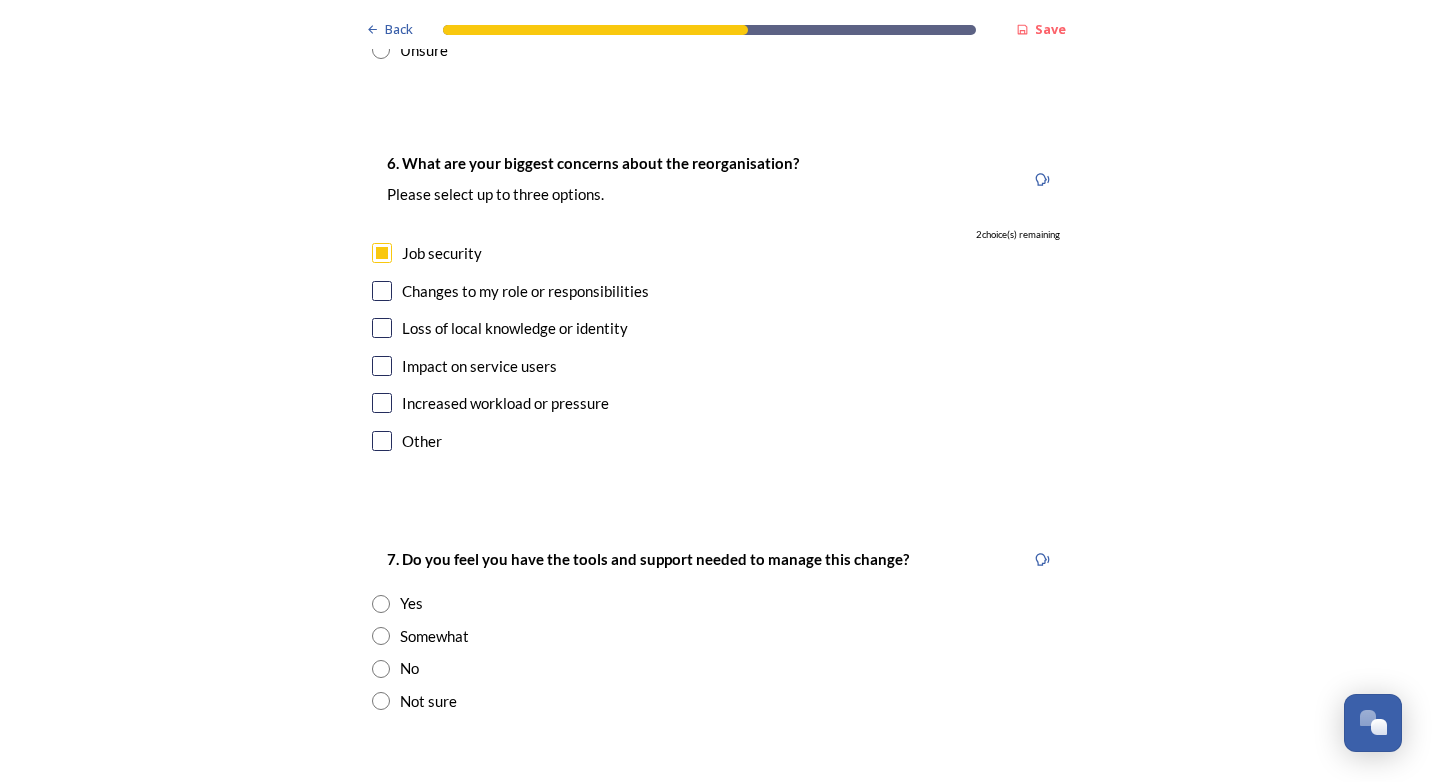 click at bounding box center [382, 291] 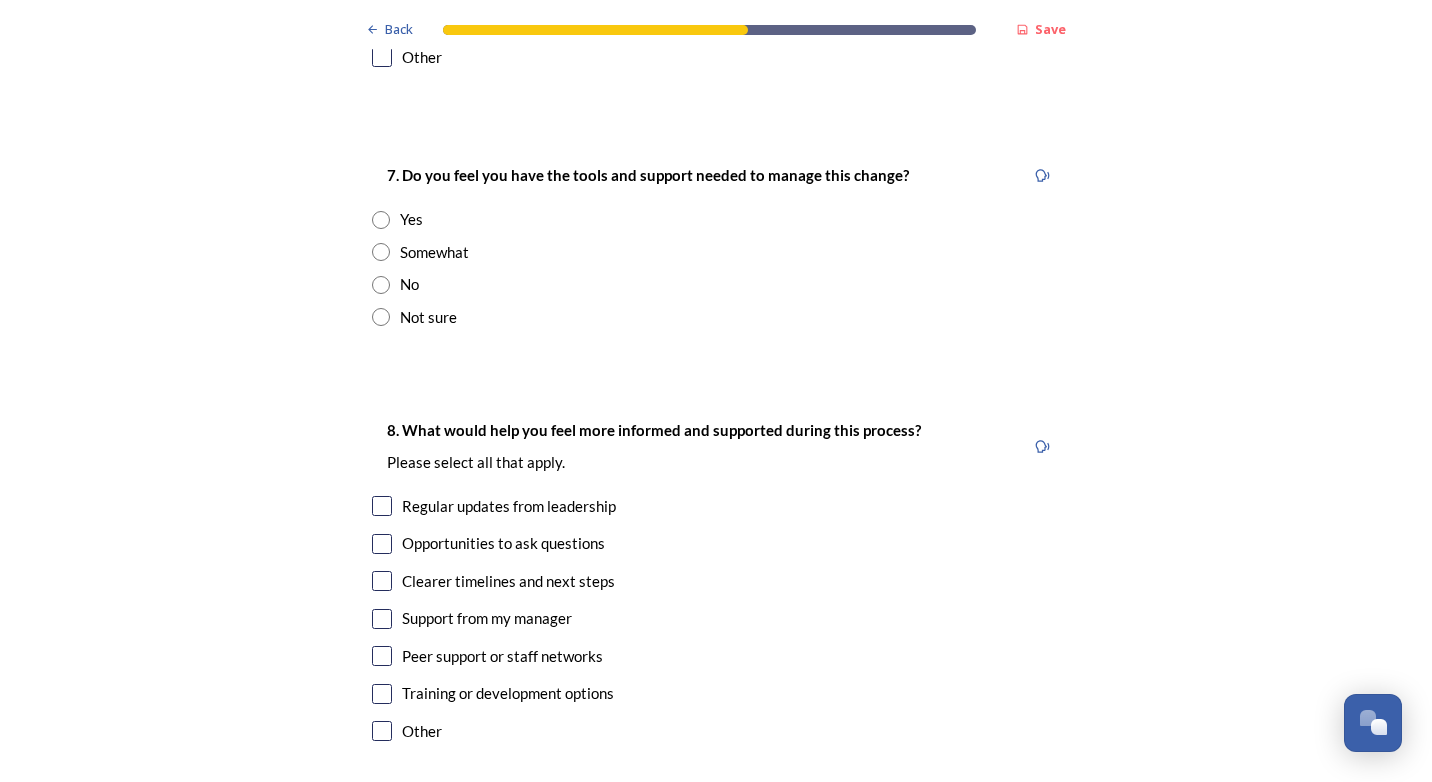 scroll, scrollTop: 4200, scrollLeft: 0, axis: vertical 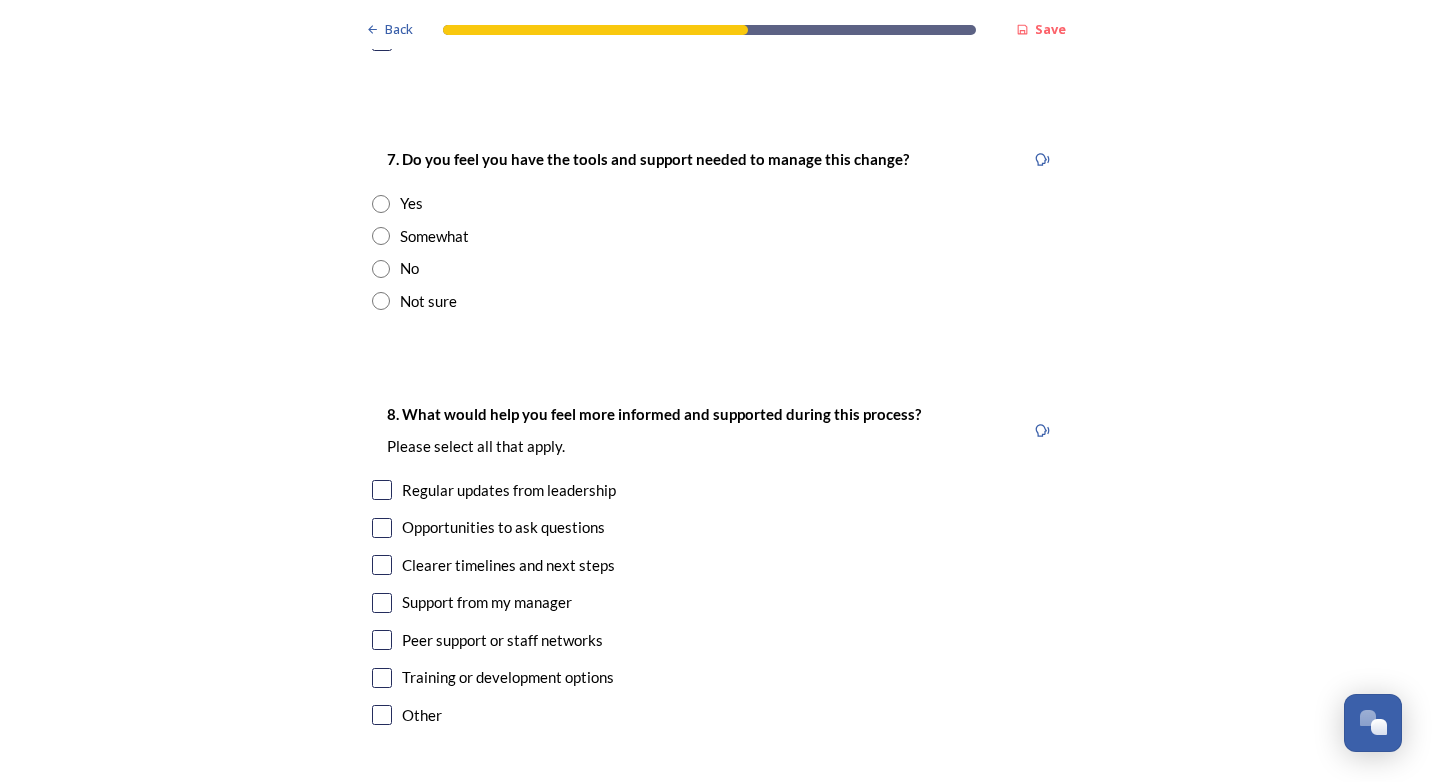 click on "7. Do you feel you have the tools and support needed to manage this change? Yes Somewhat No Not sure" at bounding box center (716, 229) 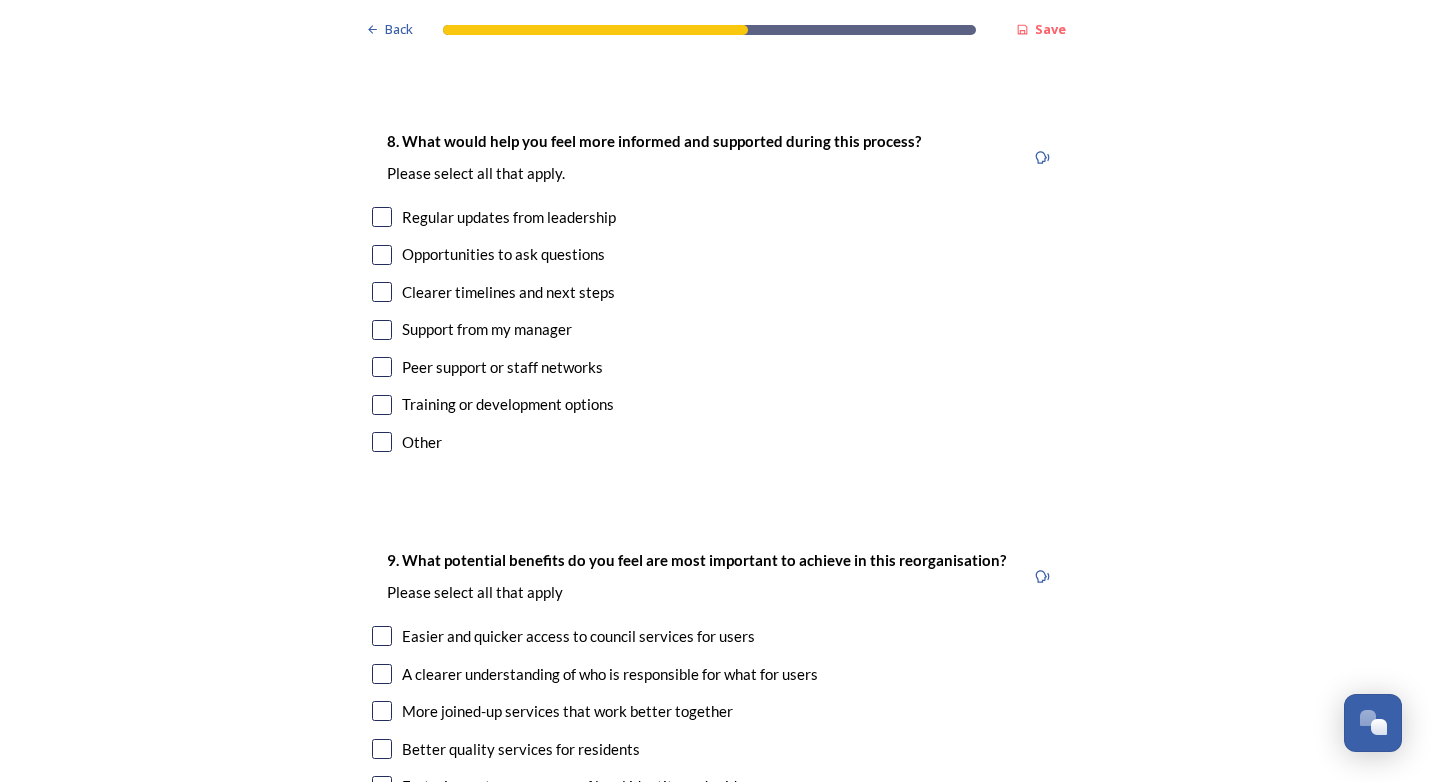 scroll, scrollTop: 4500, scrollLeft: 0, axis: vertical 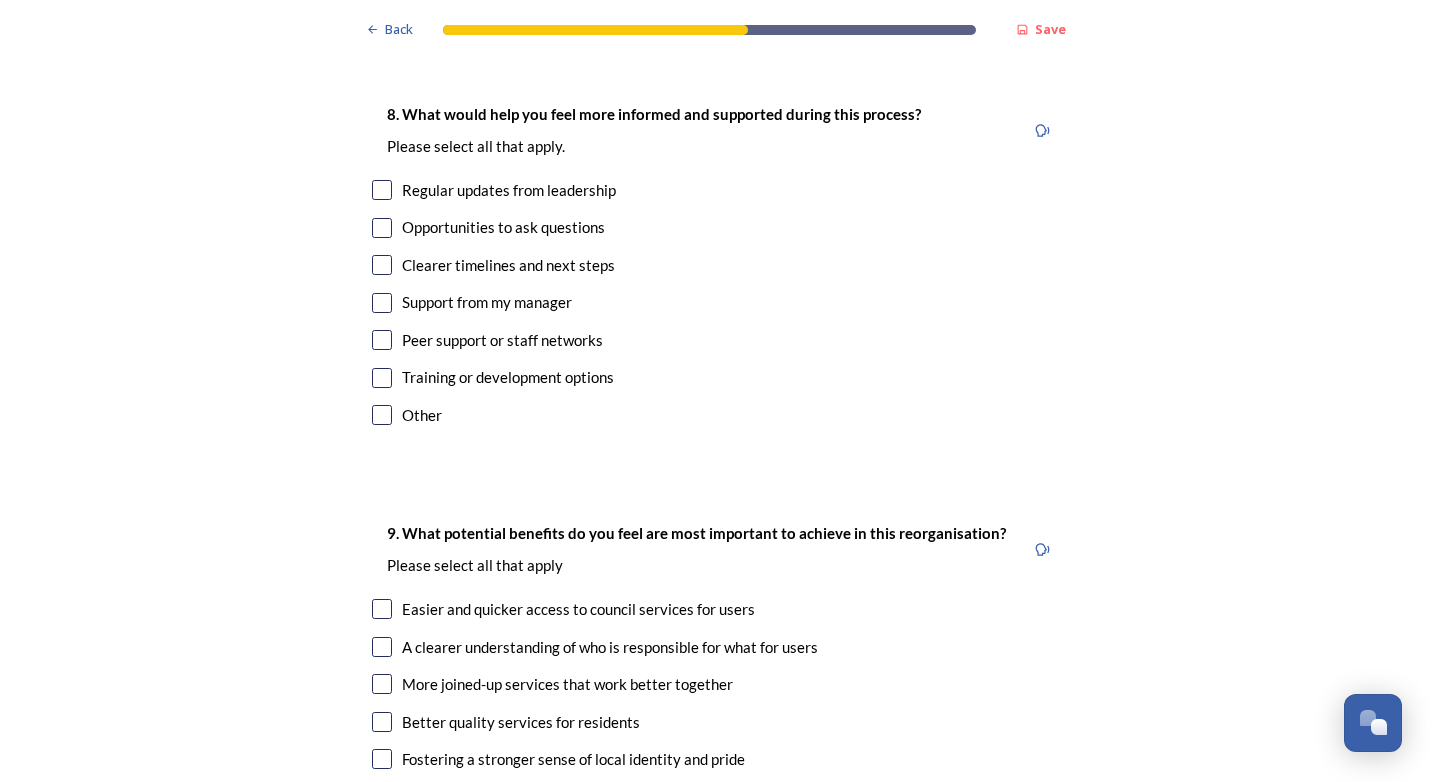click at bounding box center (382, 190) 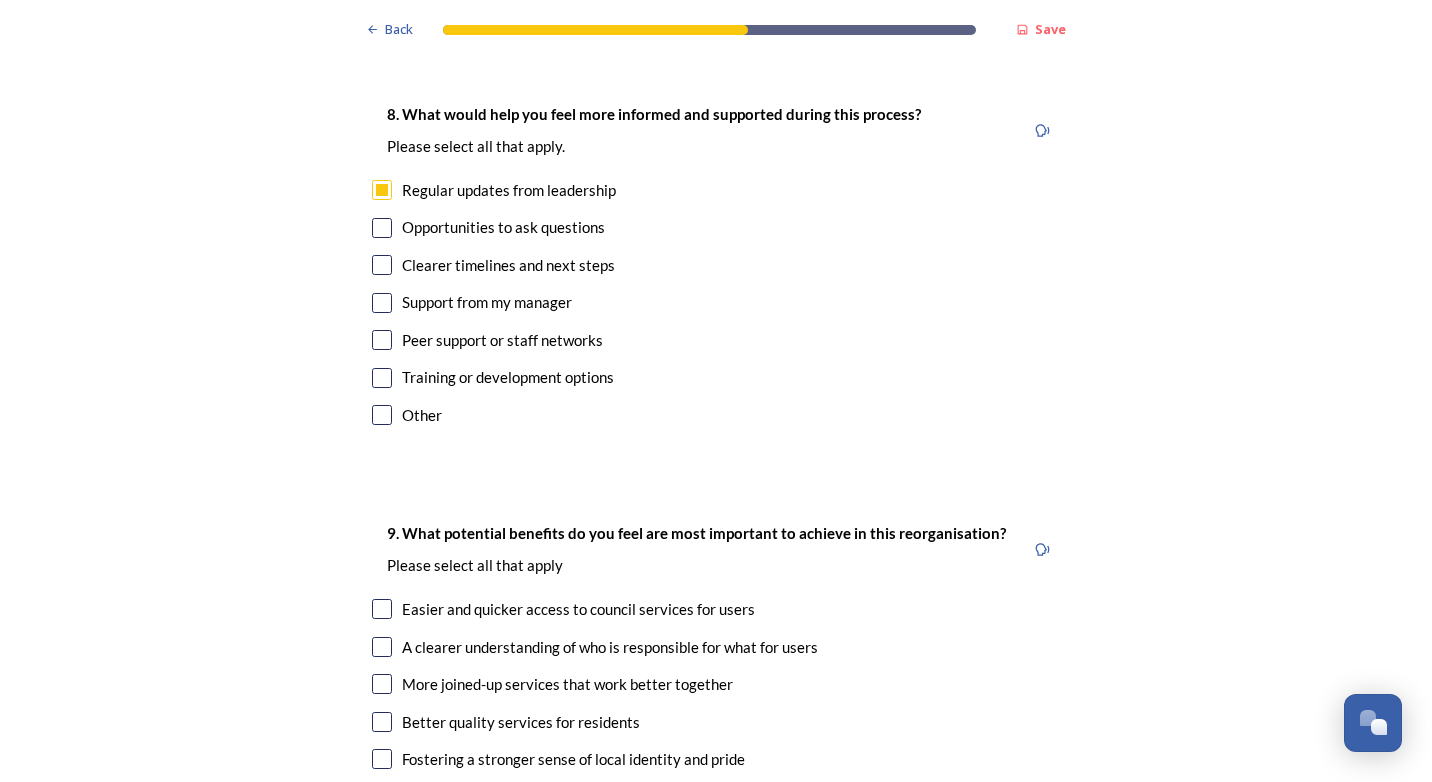 click at bounding box center [382, 303] 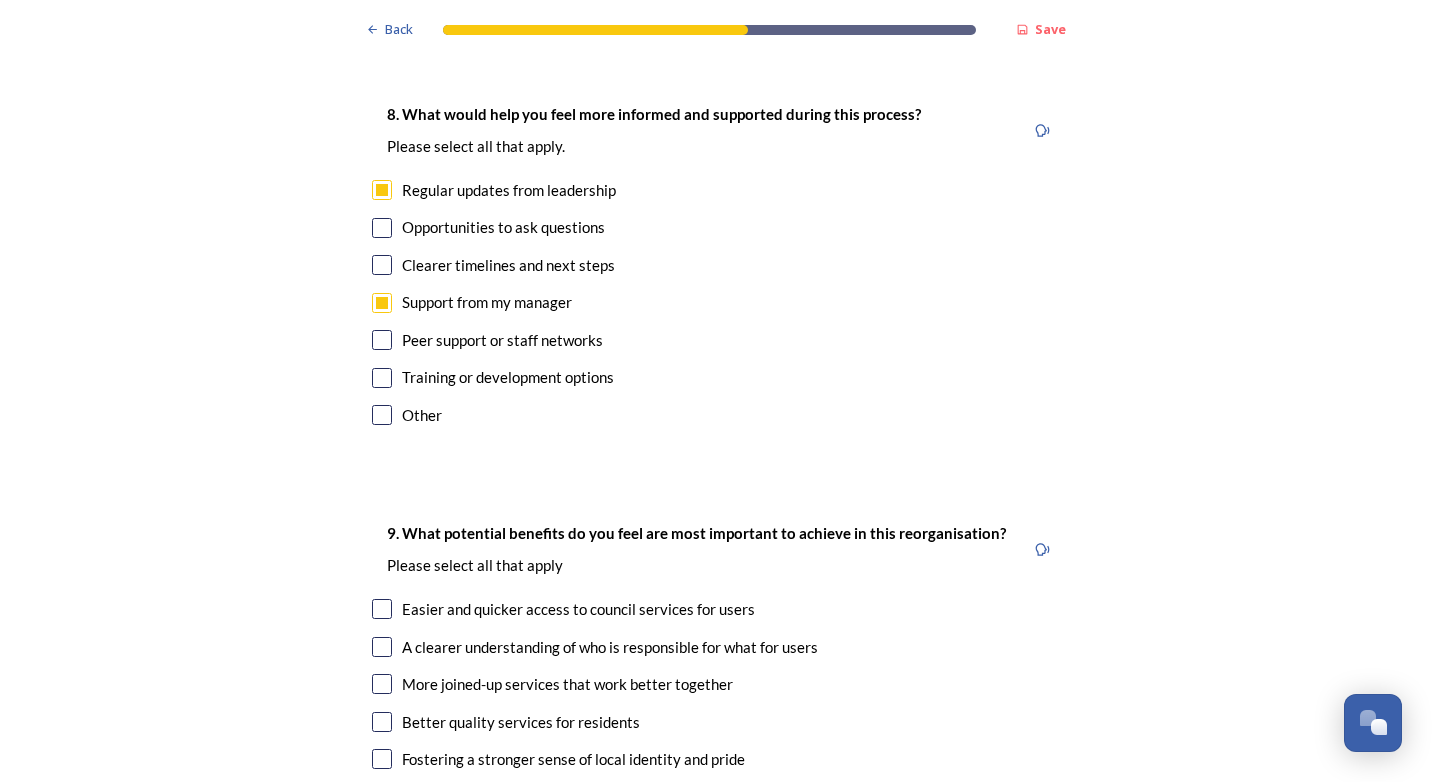 click at bounding box center (382, 340) 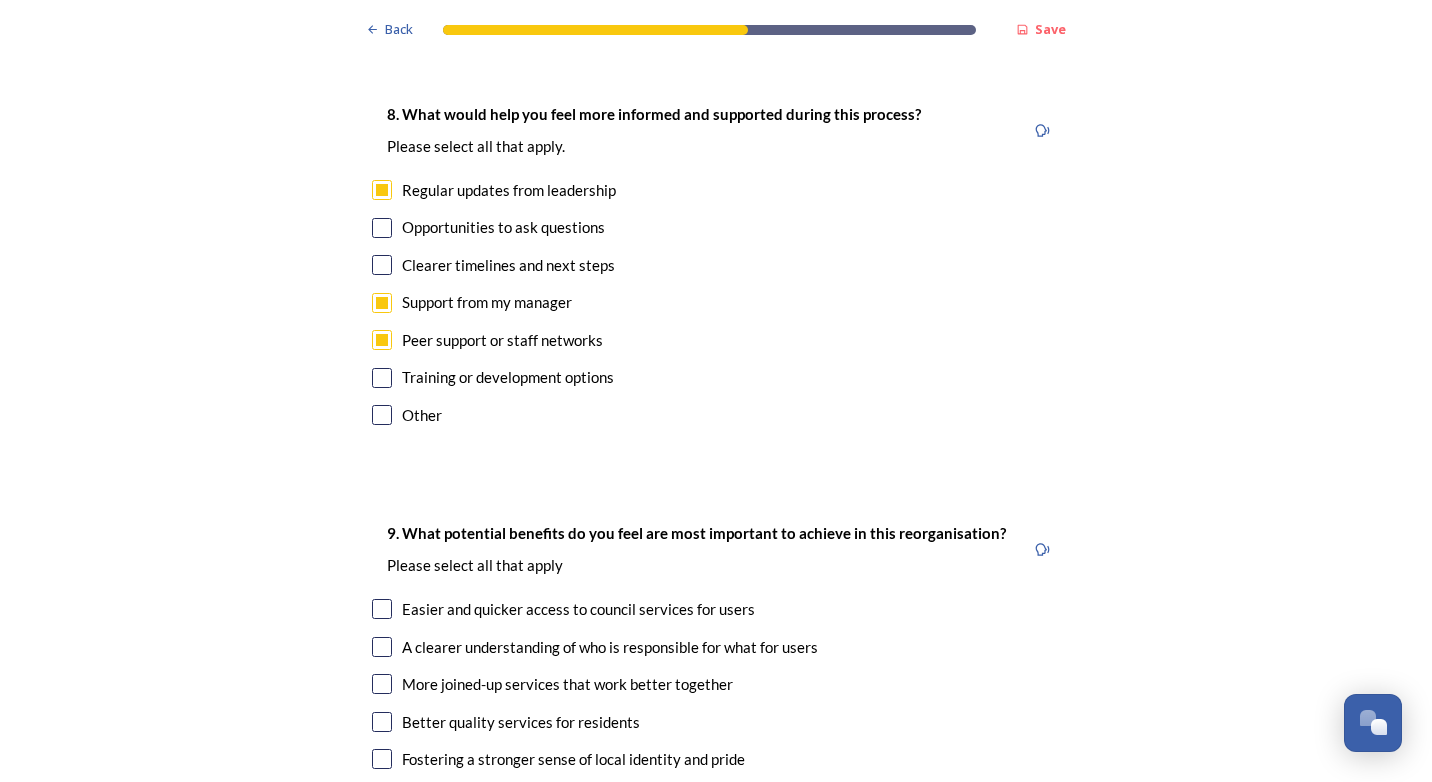 click on "Training or development options" at bounding box center (716, 377) 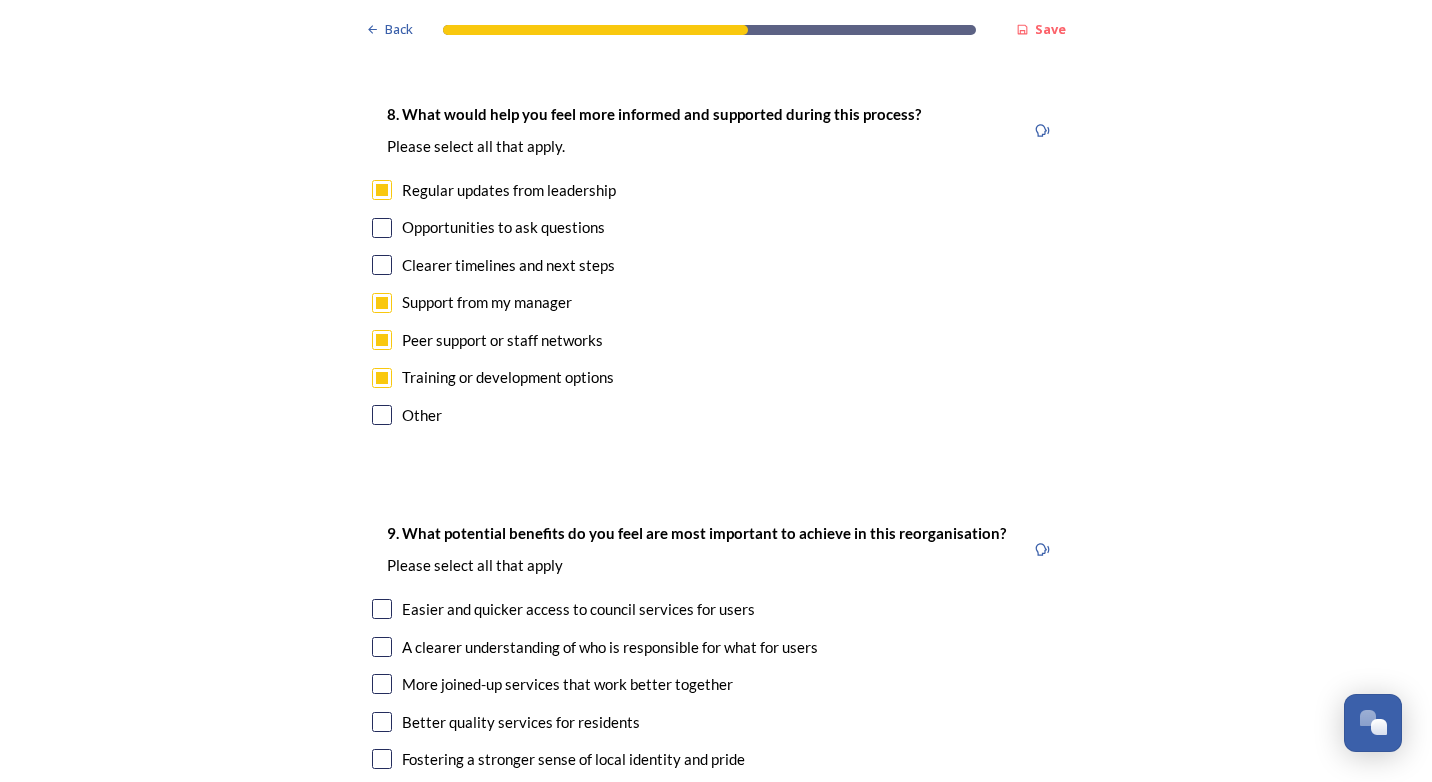 checkbox on "true" 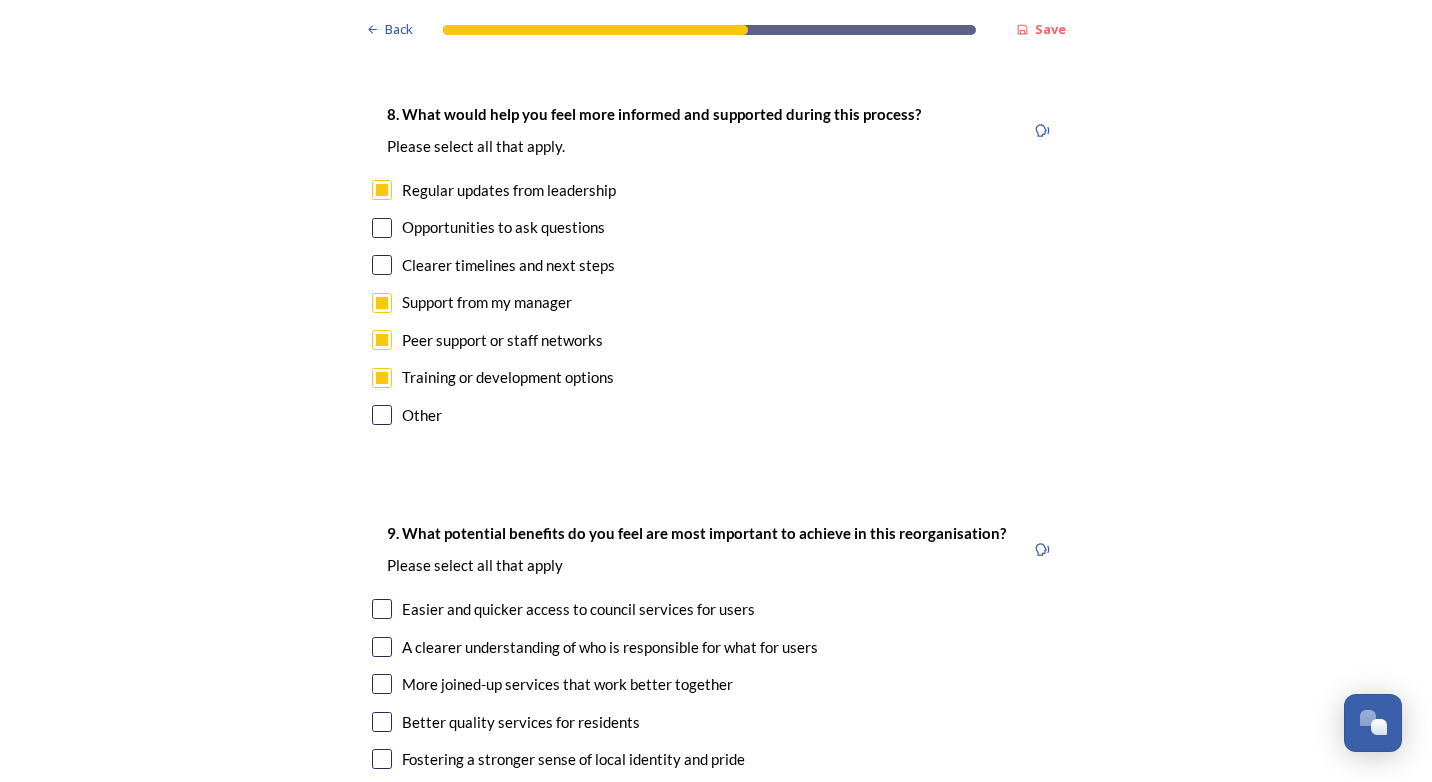 click at bounding box center (382, 265) 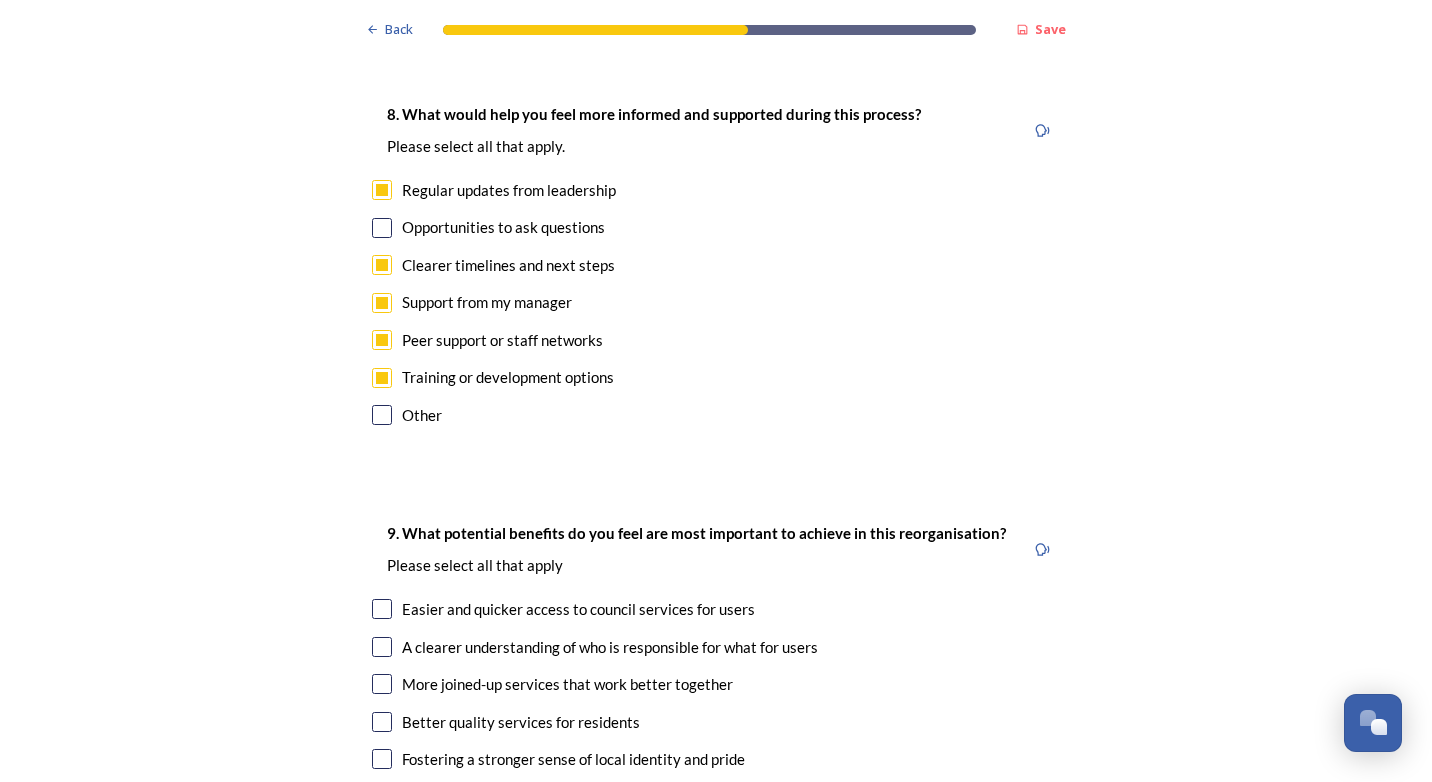 click at bounding box center [382, 228] 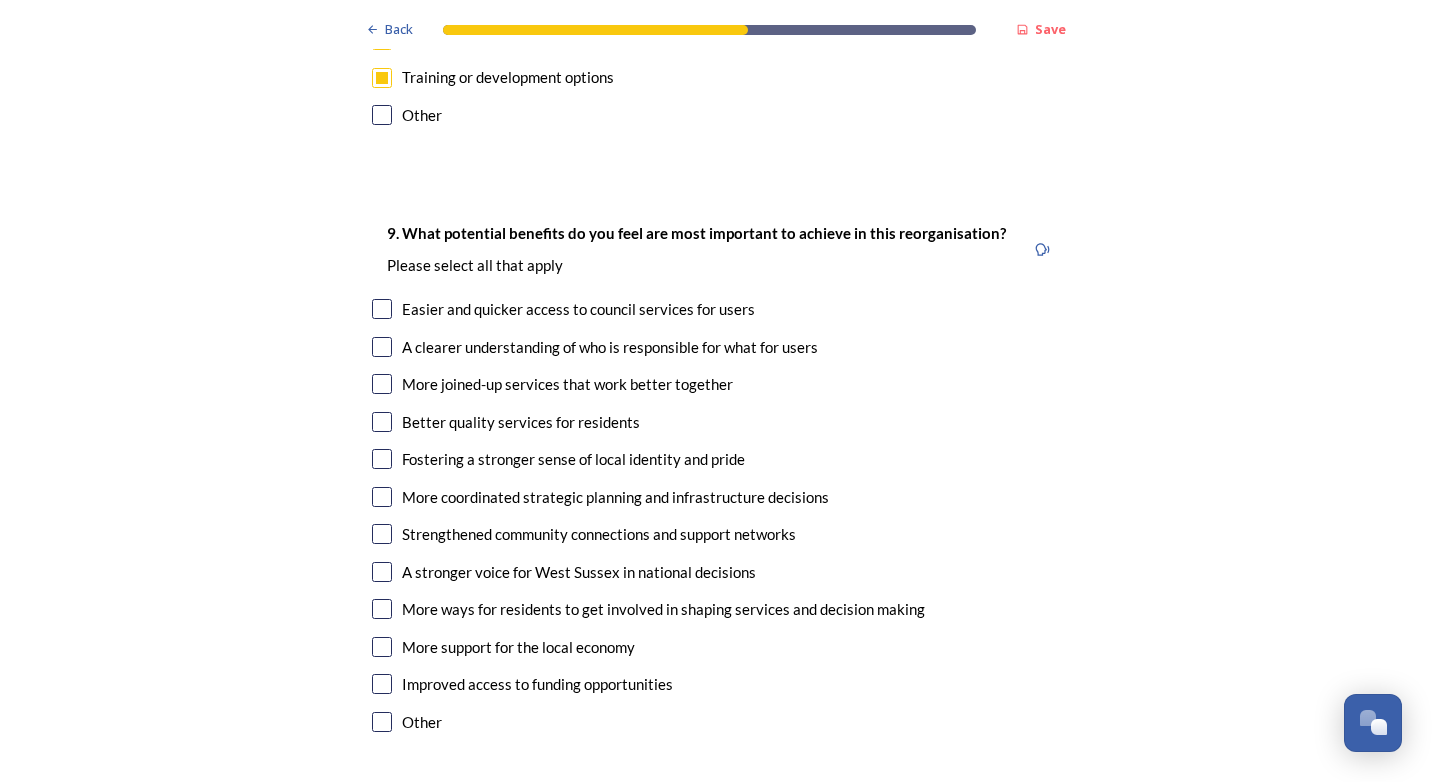 scroll, scrollTop: 4900, scrollLeft: 0, axis: vertical 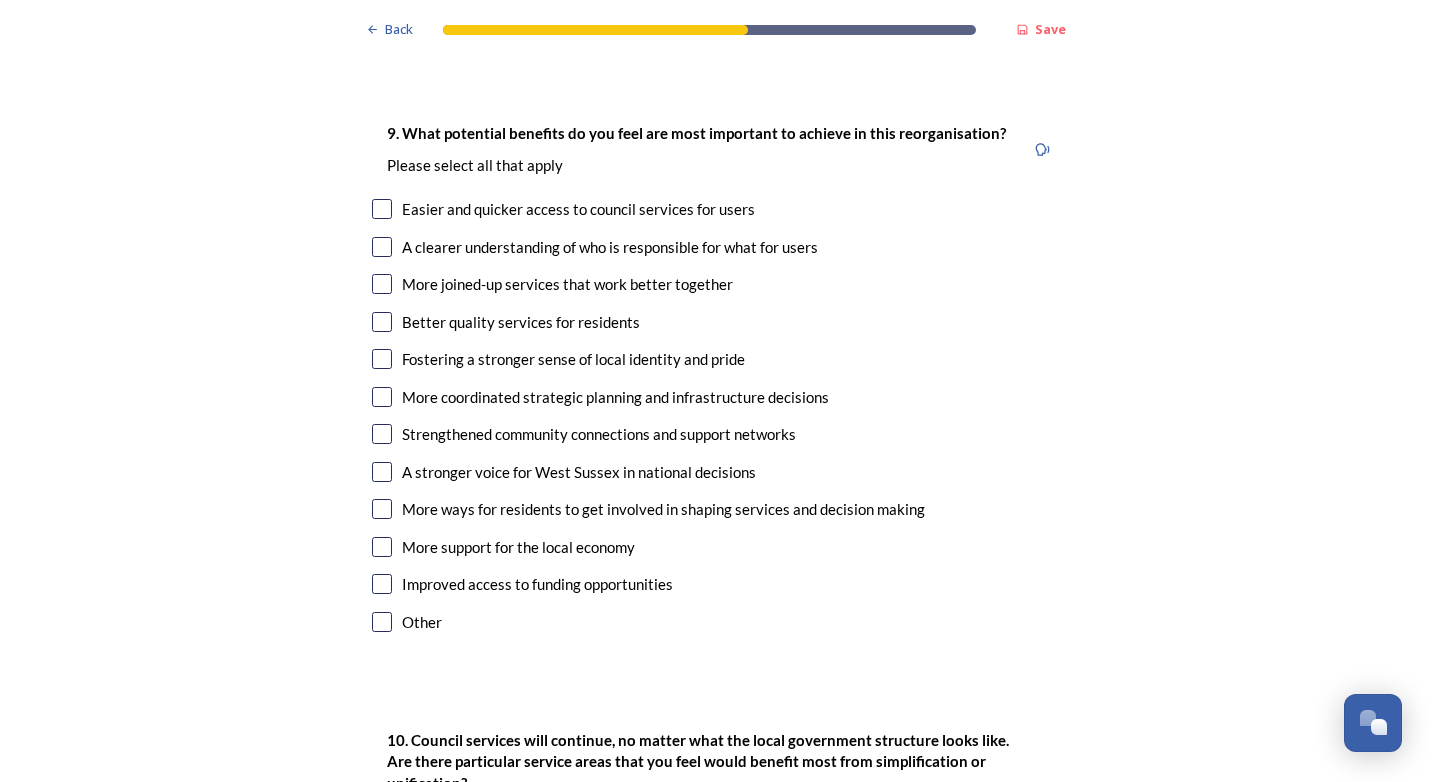 click on "9. What potential benefits do you feel are most important to achieve in this reorganisation? ﻿Please select all that apply Easier and quicker access to council services for users A clearer understanding of who is responsible for what for users More joined-up services that work better together Better quality services for residents Fostering a stronger sense of local identity and pride More coordinated strategic planning and infrastructure decisions  Strengthened community connections and support networks A stronger voice for West Sussex in national decisions More ways for residents to get involved in shaping services and decision making More support for the local economy Improved access to funding opportunities Other" at bounding box center (716, 379) 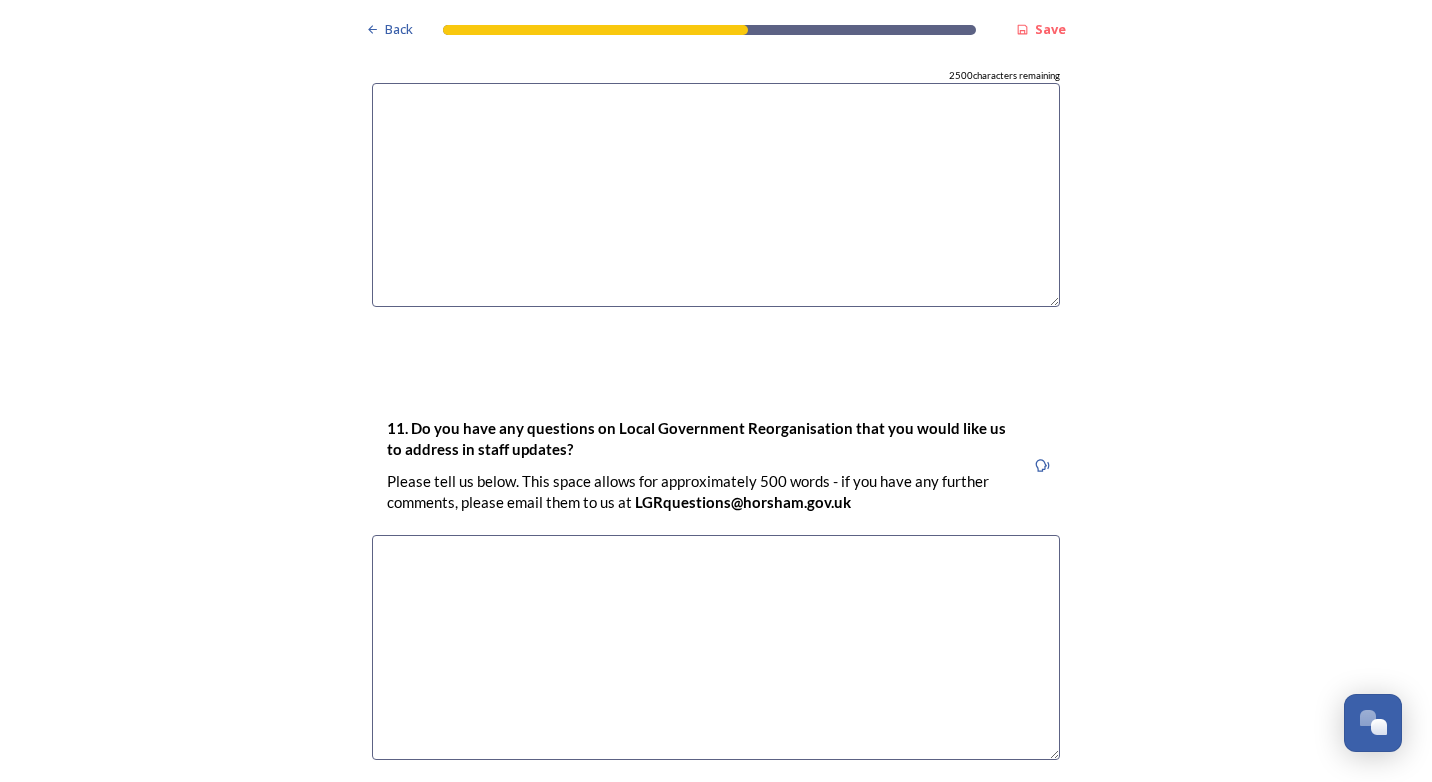 scroll, scrollTop: 5932, scrollLeft: 0, axis: vertical 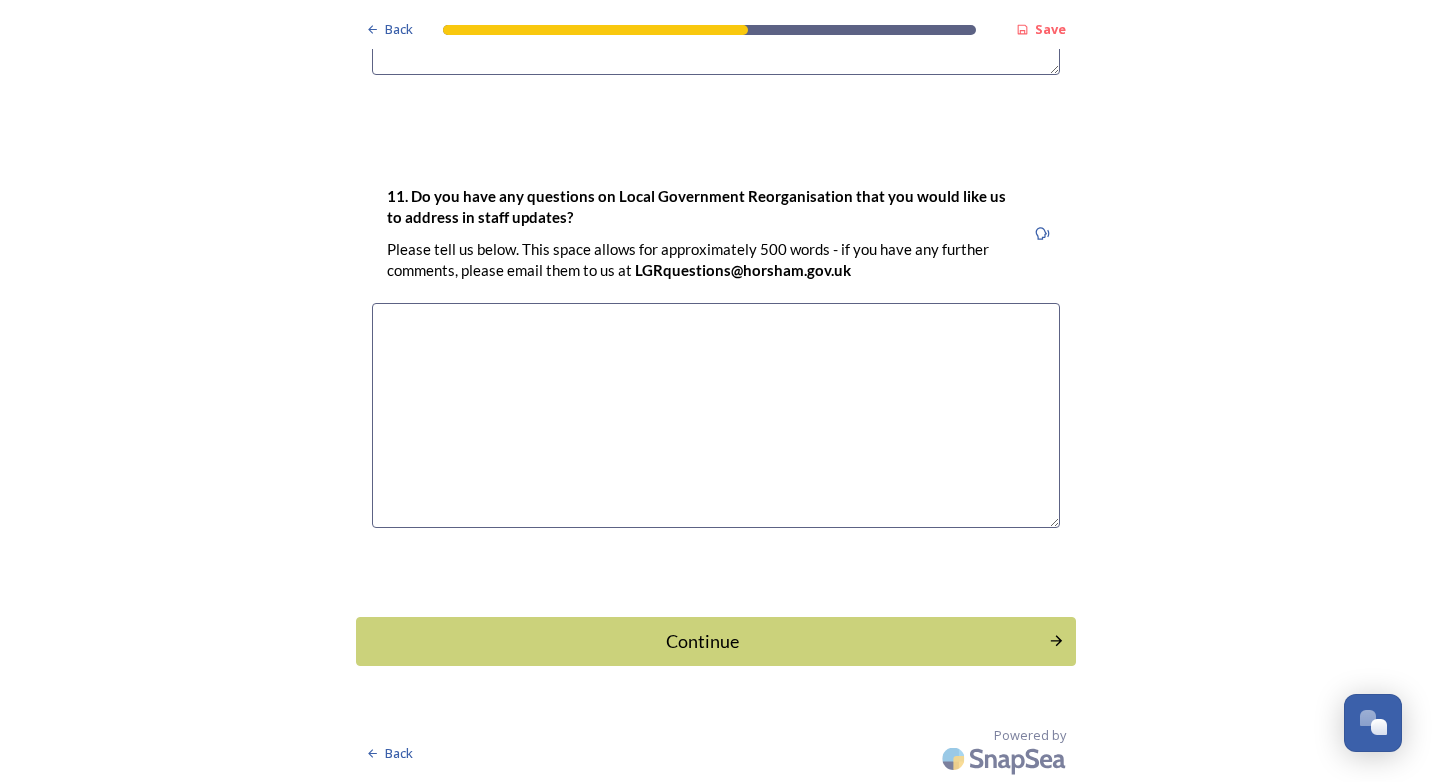 click on "Back Save Prioritising future services As explained on our  Shaping West Sussex hub , Local Government Reorganisation for West Sussex means that the county, district and borough councils will be replaced with one, or more than one, single-tier council (referred to as a unitary council) to deliver all your services.  Options currently being explored within West Sussex are detailed on our  hub , but map visuals can be found below. A single county unitary , bringing the County Council and all seven District and Borough Councils services together to form a new unitary council for West Sussex. Single unitary model (You can enlarge this map by clicking on the square expand icon in the top right of the image) Two unitary option, variation 1  -   one unitary combining Arun, Chichester and Worthing footprints and one unitary combining Adur, Crawley, Horsham, and Mid-Sussex footprints. Two unitary model variation 1 (You can enlarge this map by clicking on the square expand icon in the top right of the image) * 3000 1" at bounding box center (716, -2575) 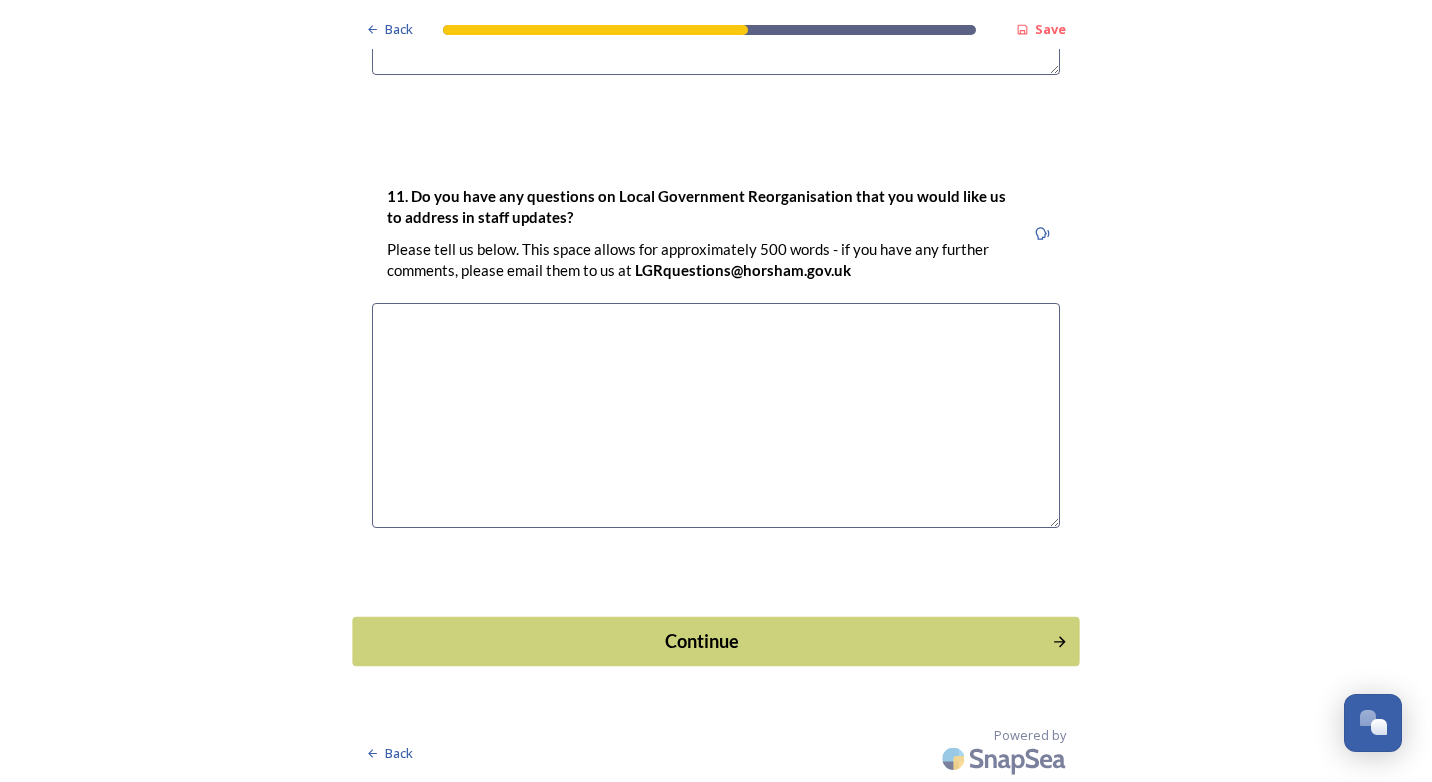 click on "Continue" at bounding box center (715, 640) 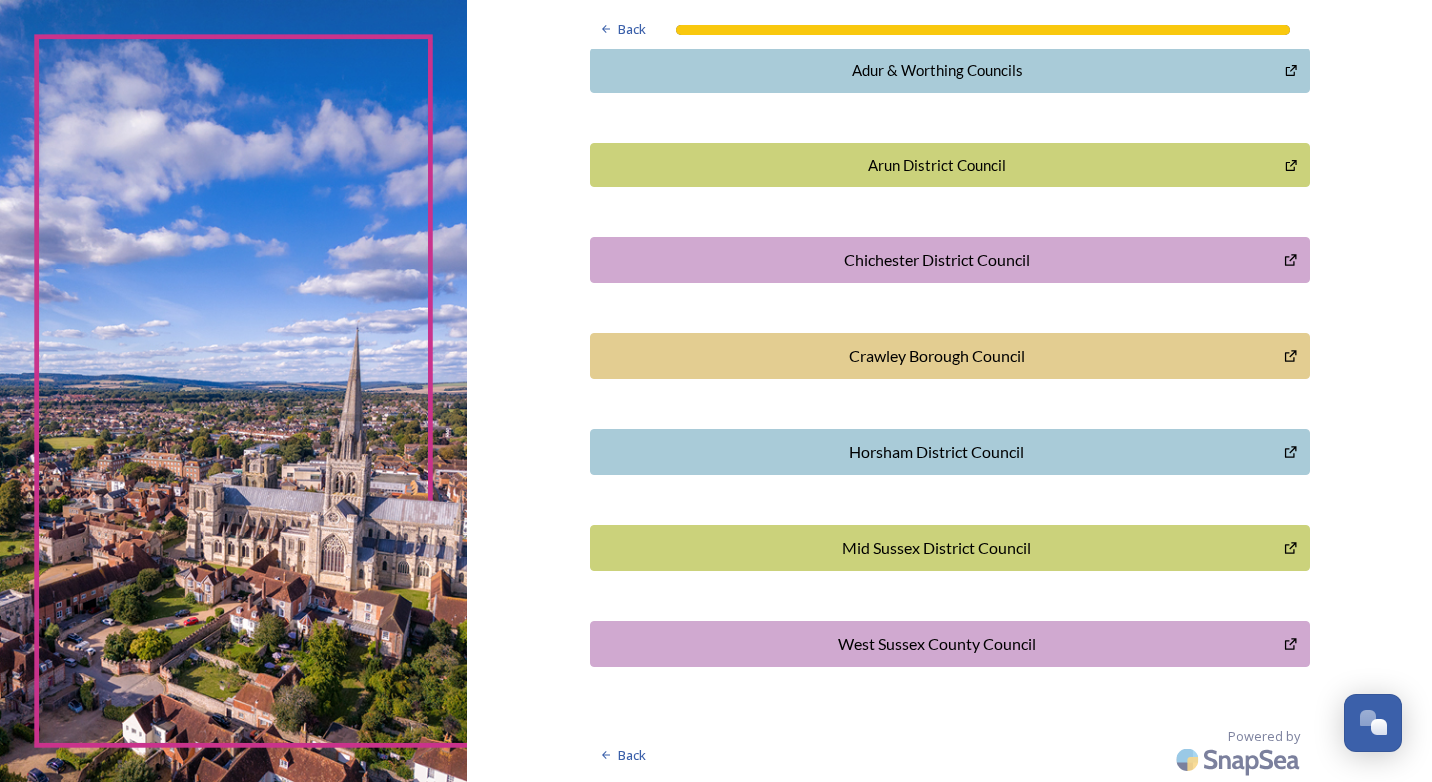 scroll, scrollTop: 506, scrollLeft: 0, axis: vertical 